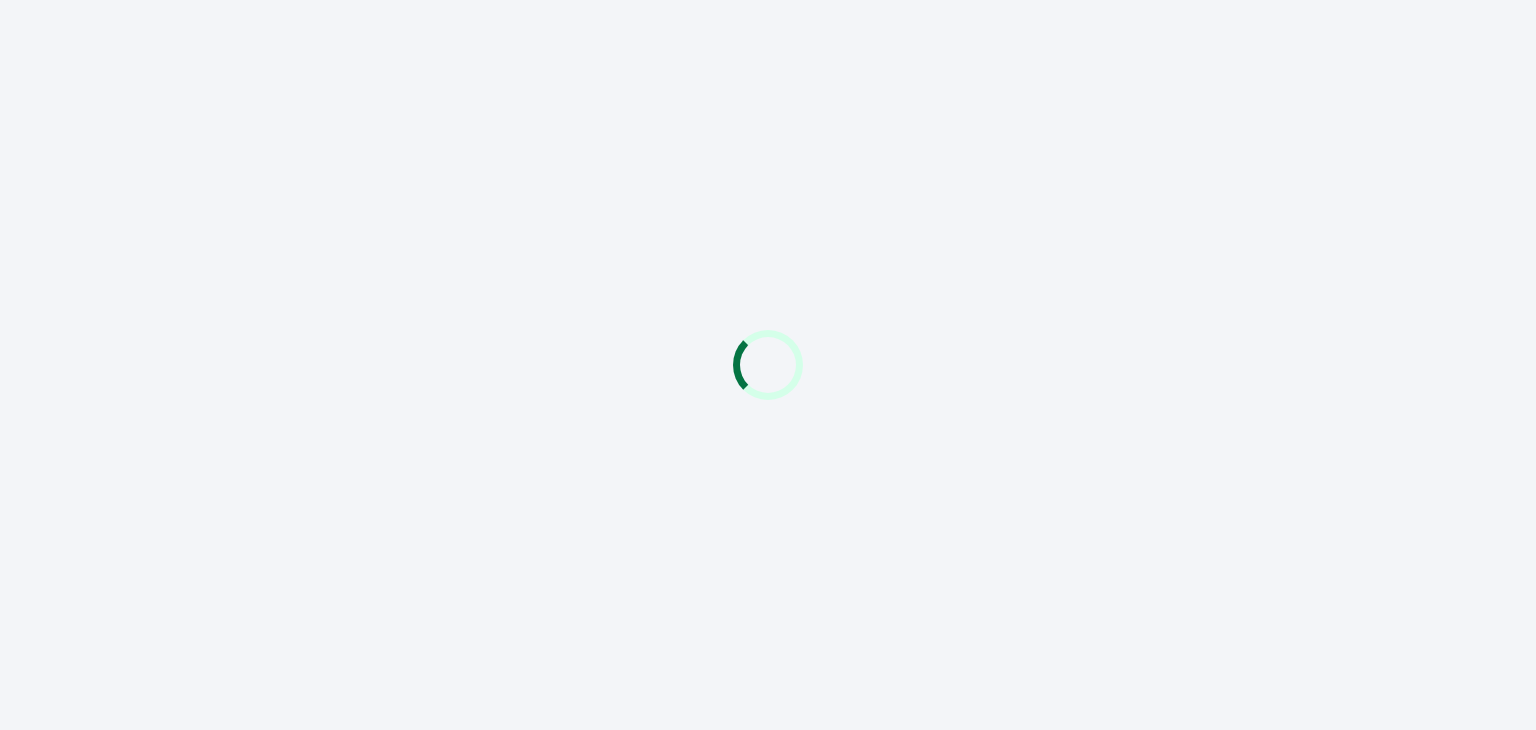 scroll, scrollTop: 0, scrollLeft: 0, axis: both 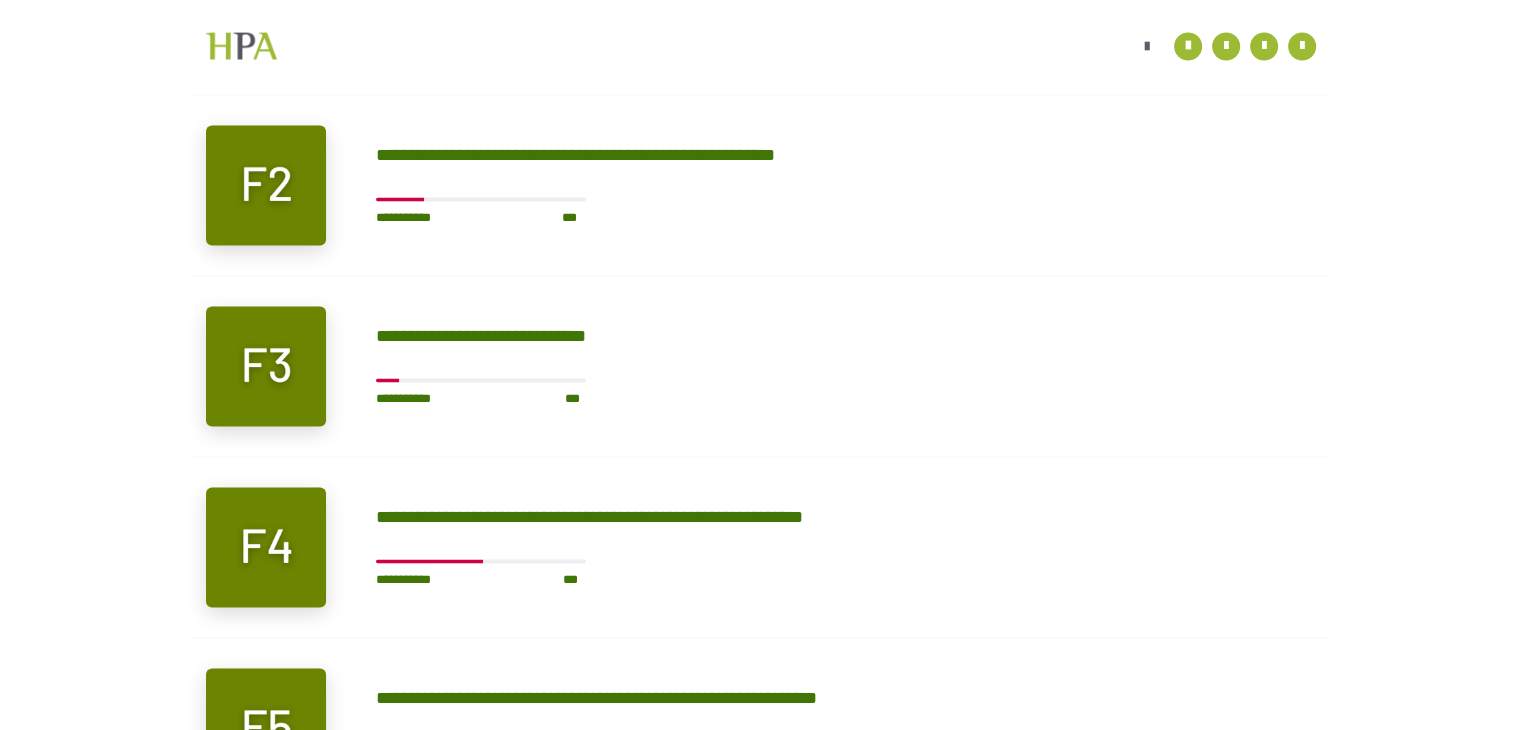 click on "**********" at bounding box center (498, 365) 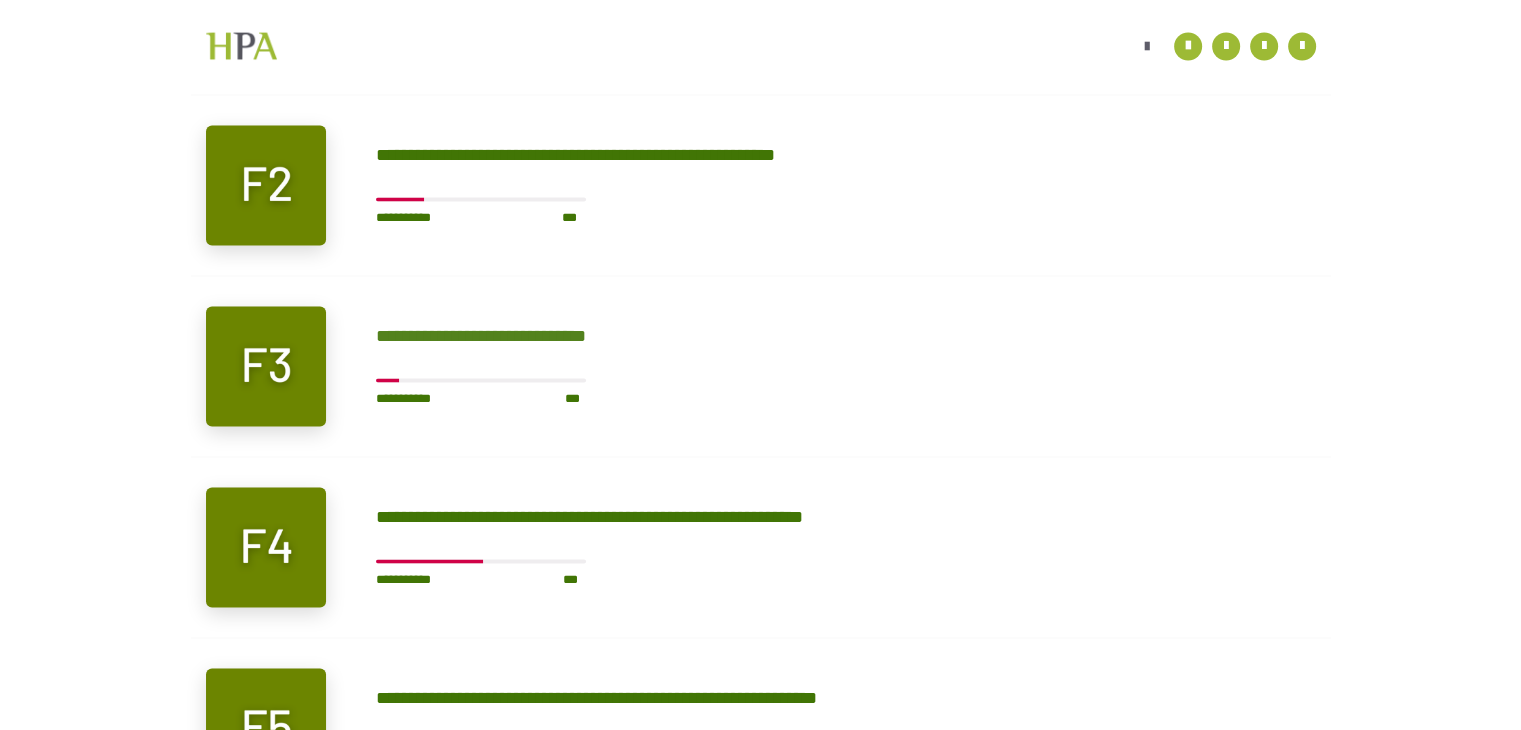 click on "**********" at bounding box center [498, 335] 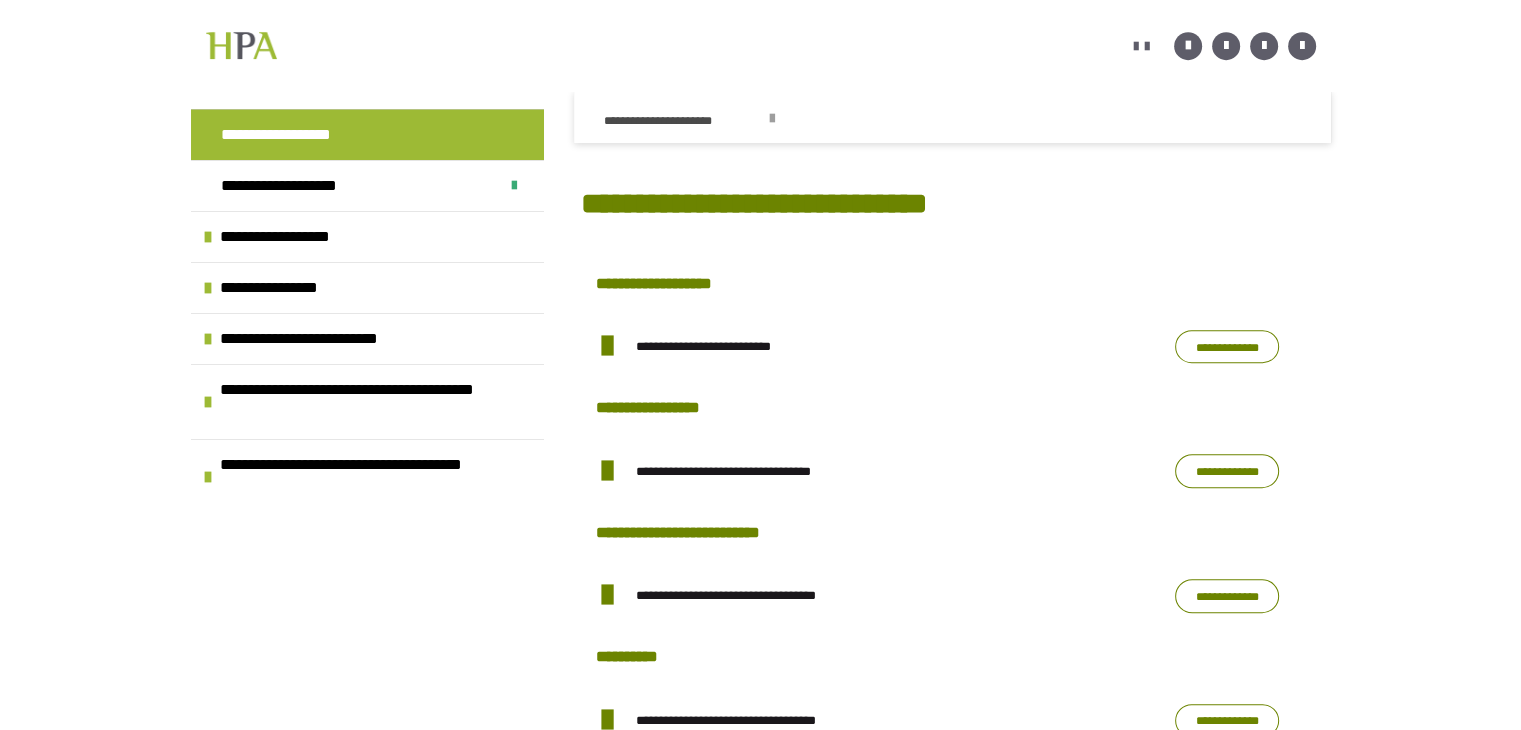 scroll, scrollTop: 1040, scrollLeft: 0, axis: vertical 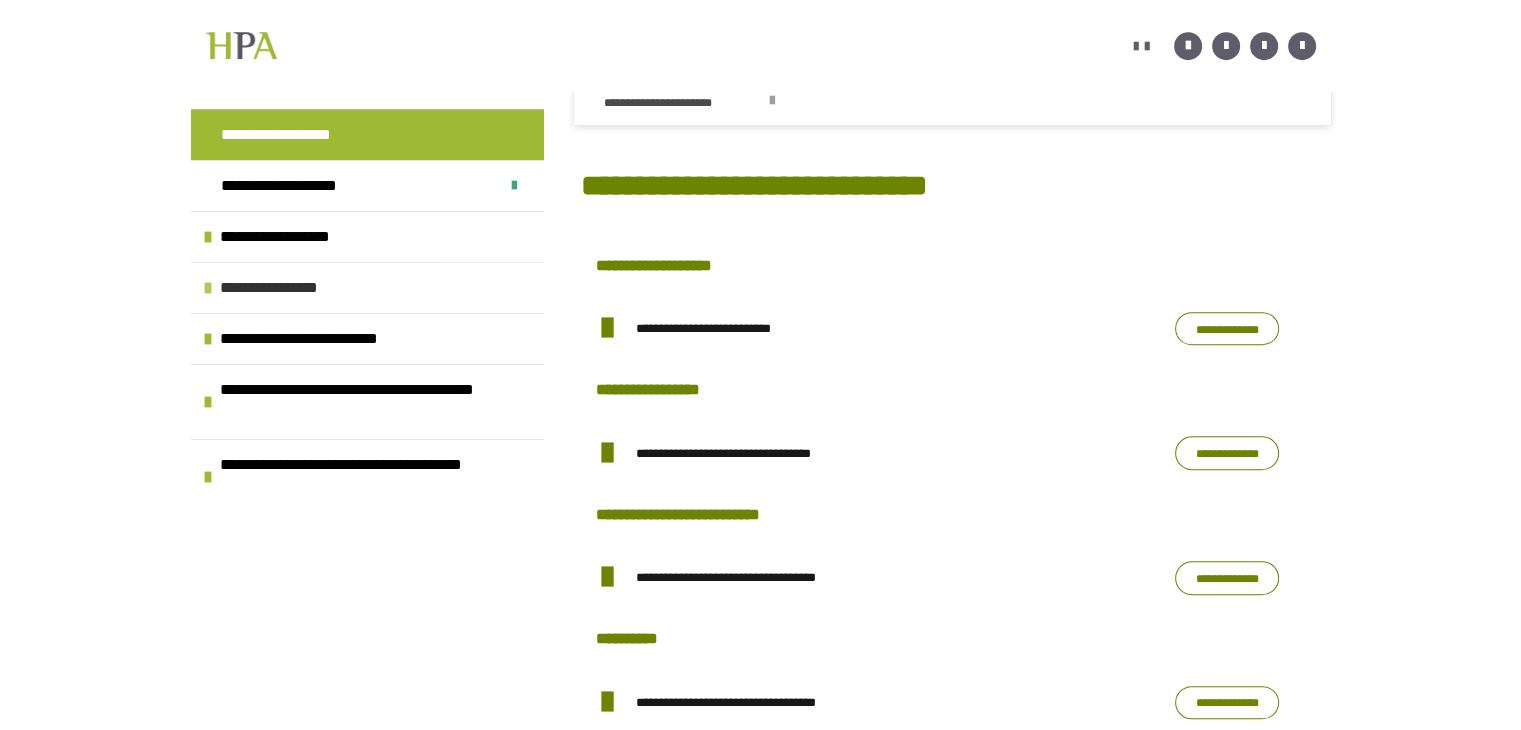 click at bounding box center (208, 288) 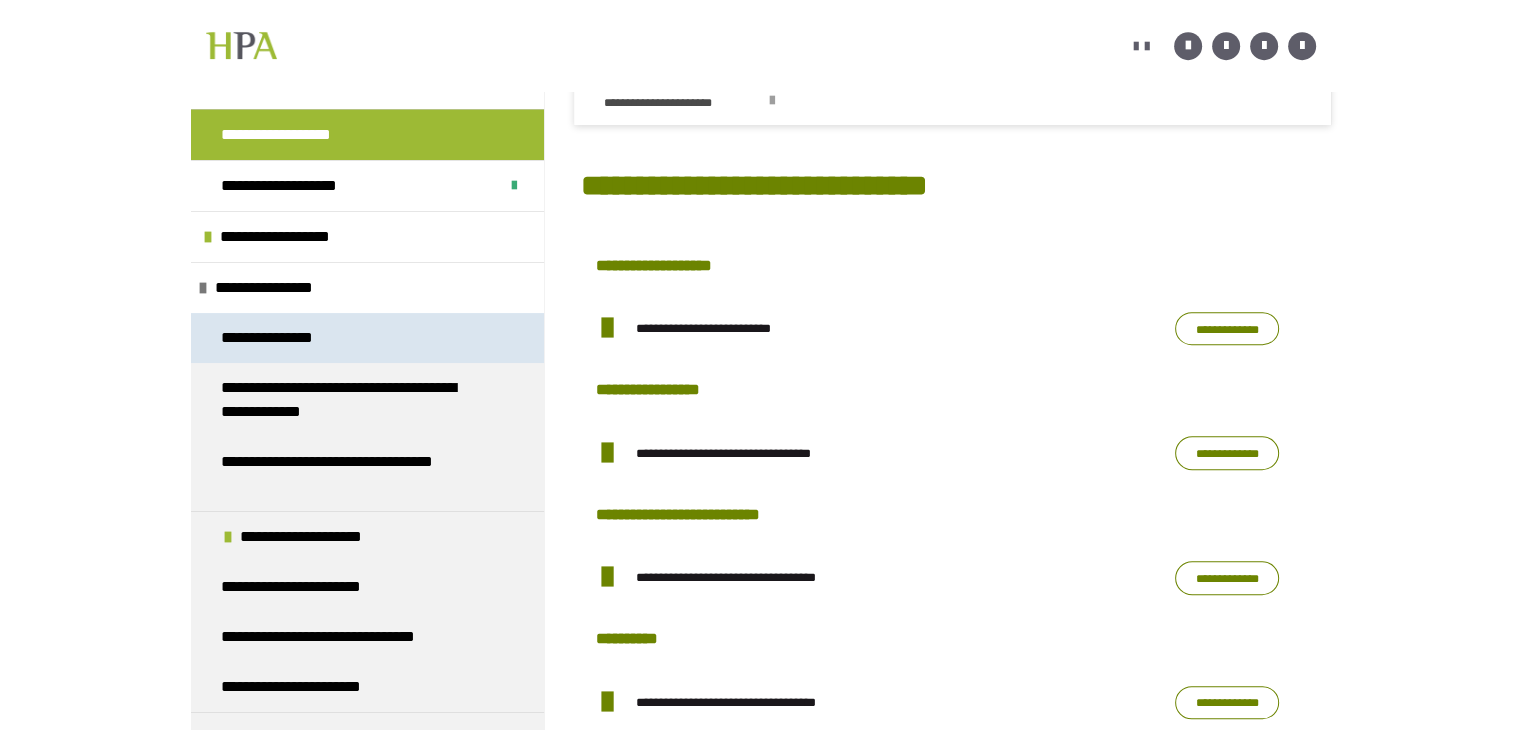 click on "**********" at bounding box center [271, 338] 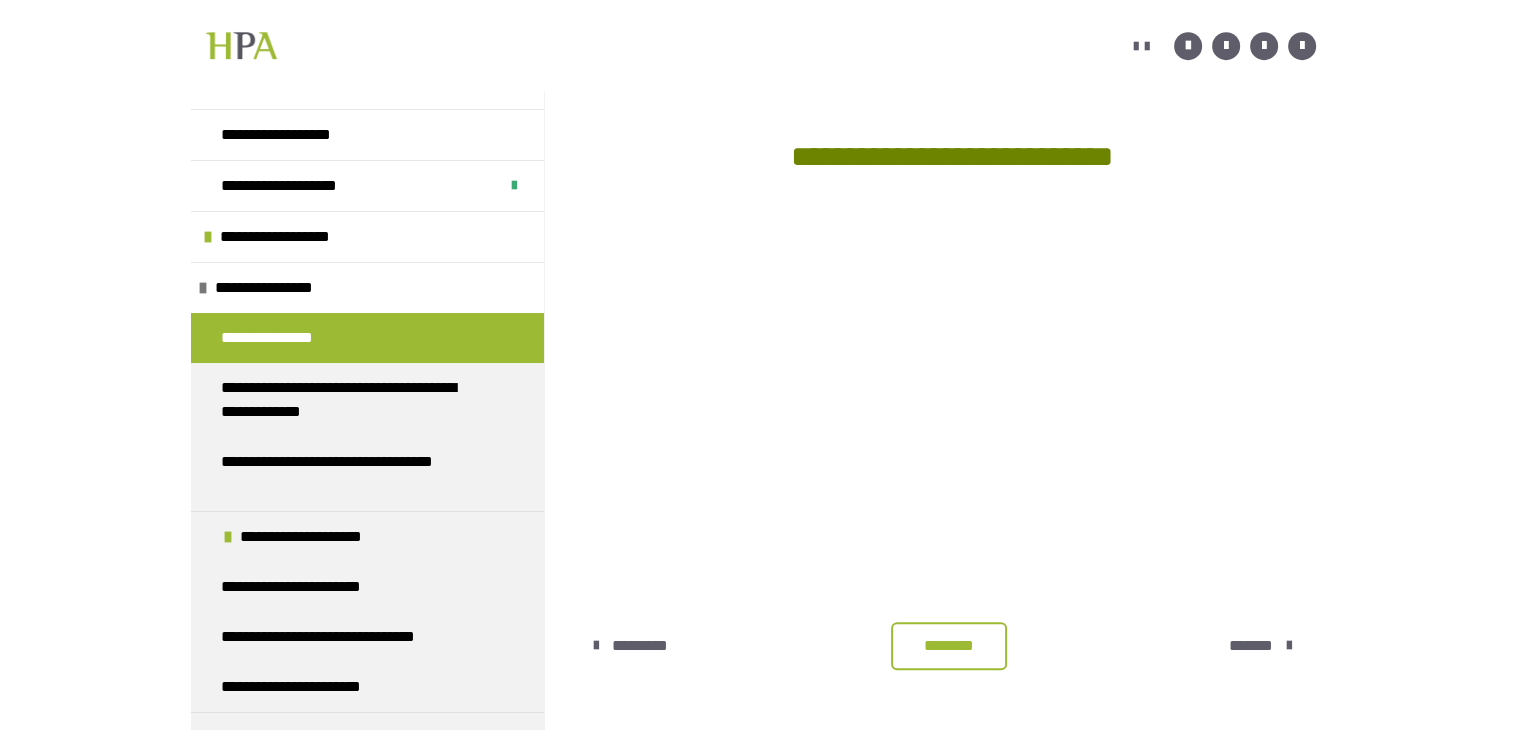 scroll, scrollTop: 1337, scrollLeft: 0, axis: vertical 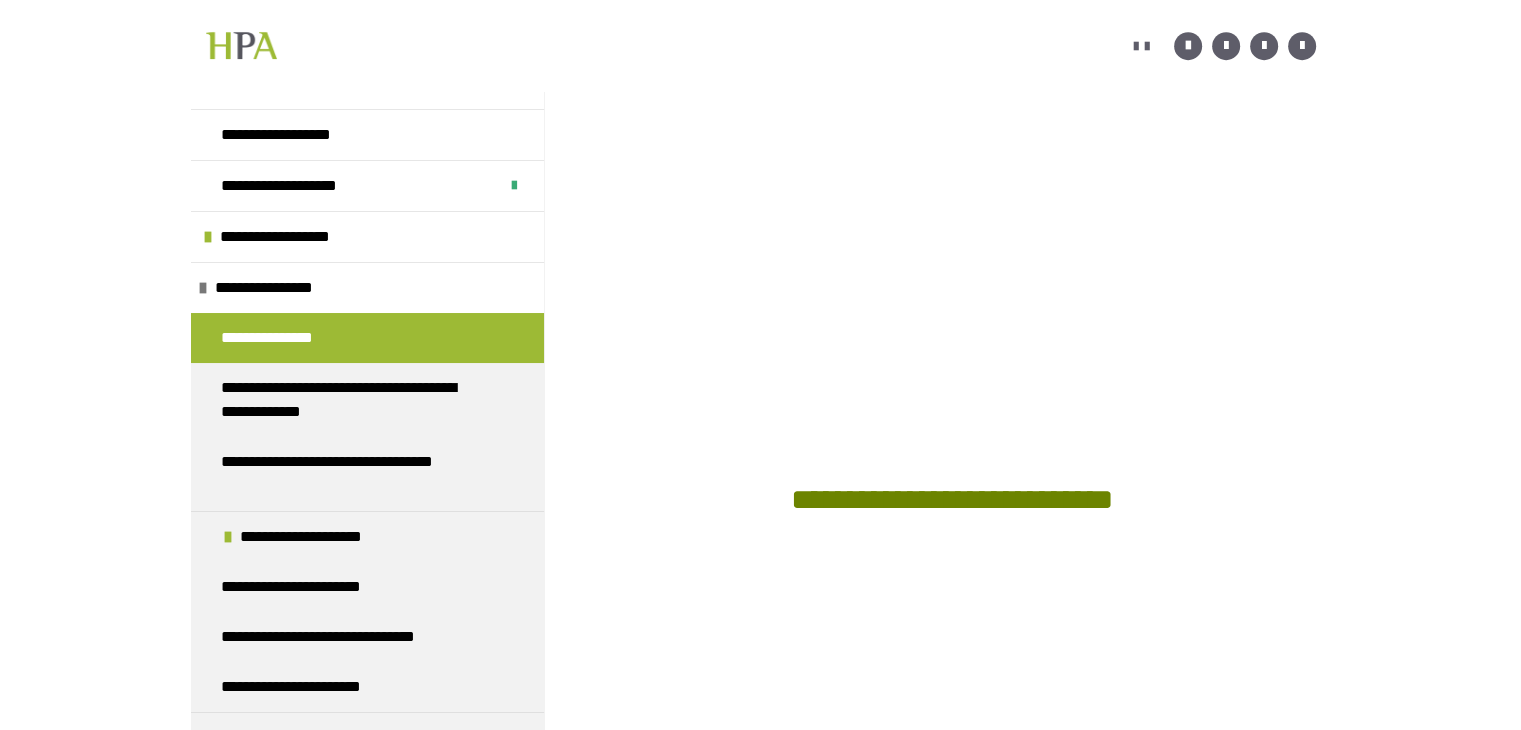 click on "**********" at bounding box center [760, 56] 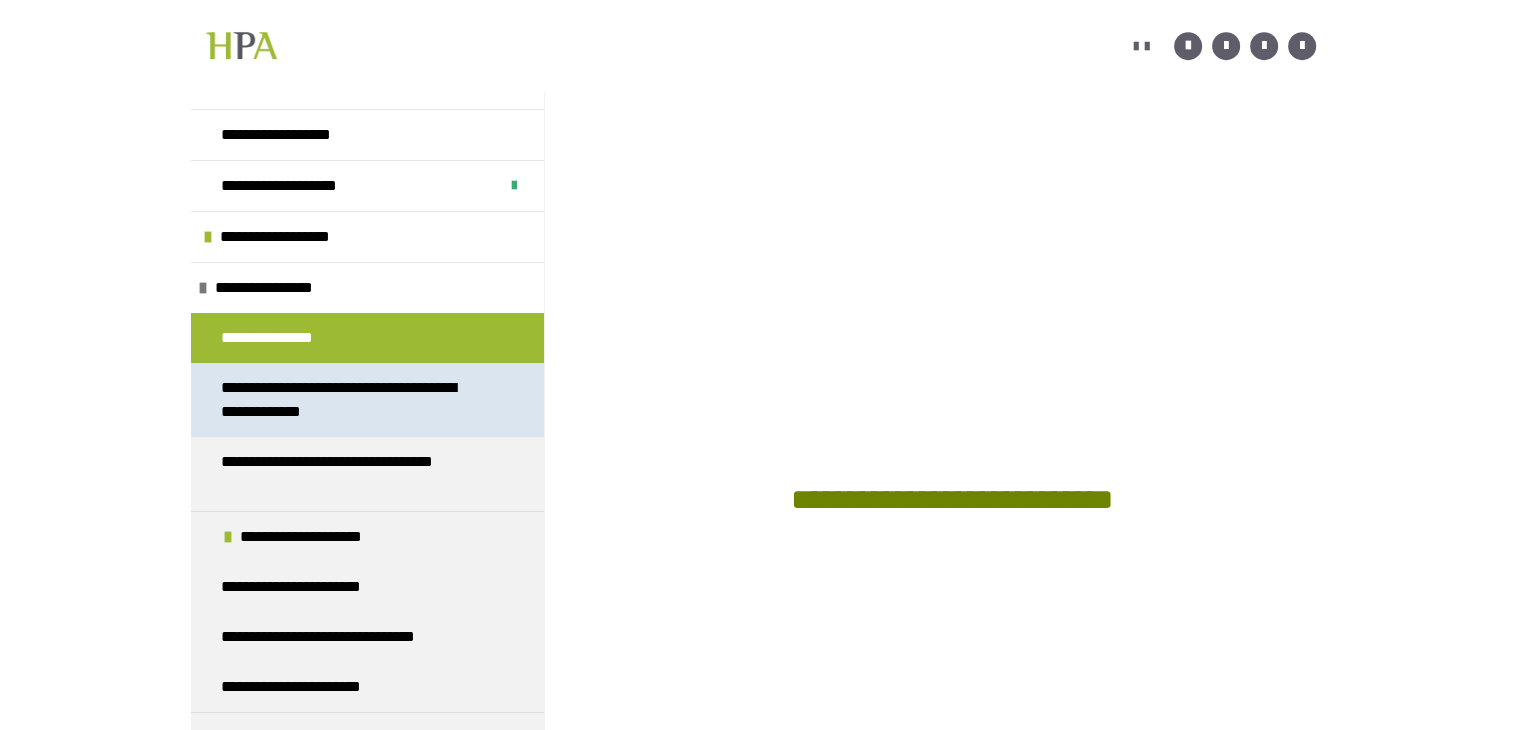click on "**********" at bounding box center [352, 400] 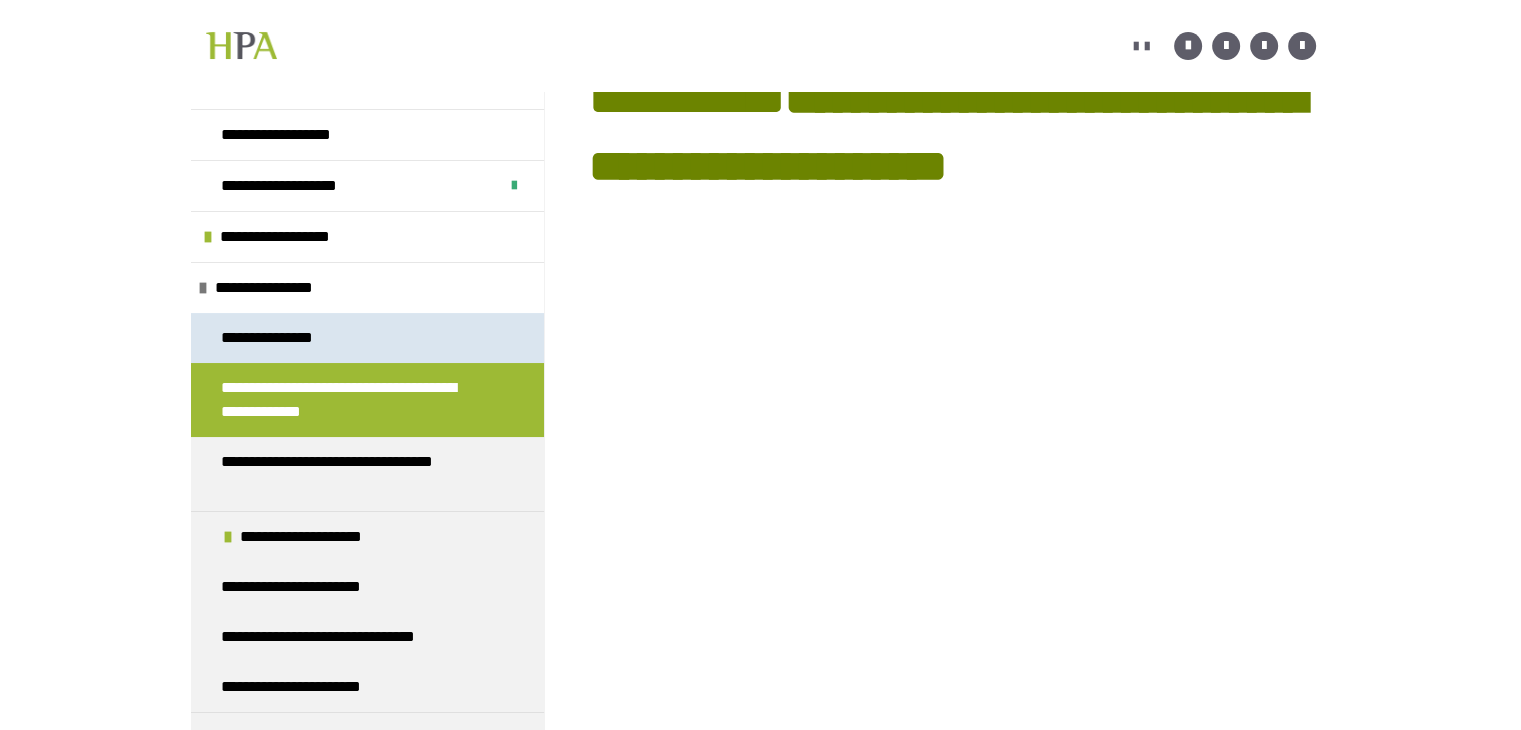click on "**********" at bounding box center [367, 338] 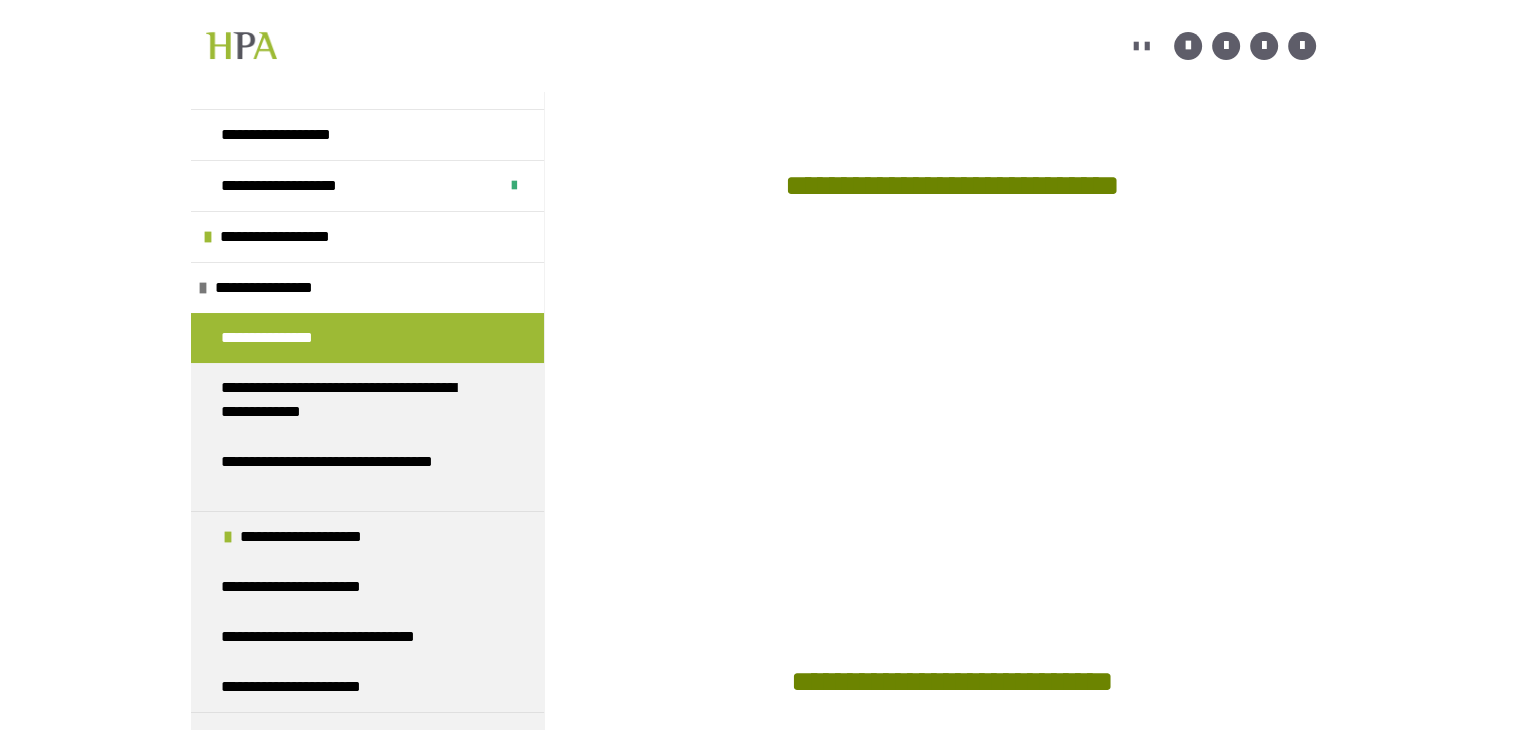 scroll, scrollTop: 1034, scrollLeft: 0, axis: vertical 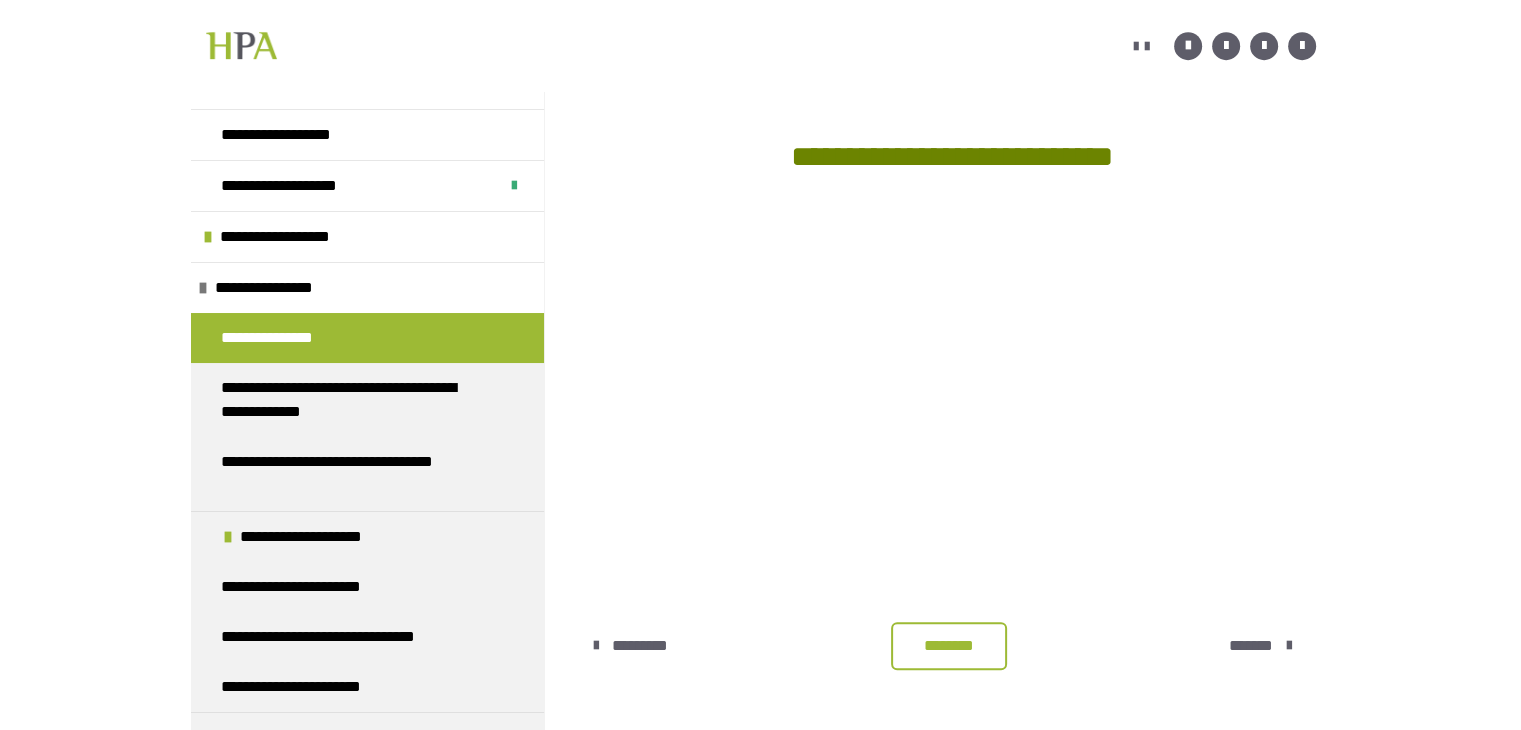 click on "********" at bounding box center (949, 646) 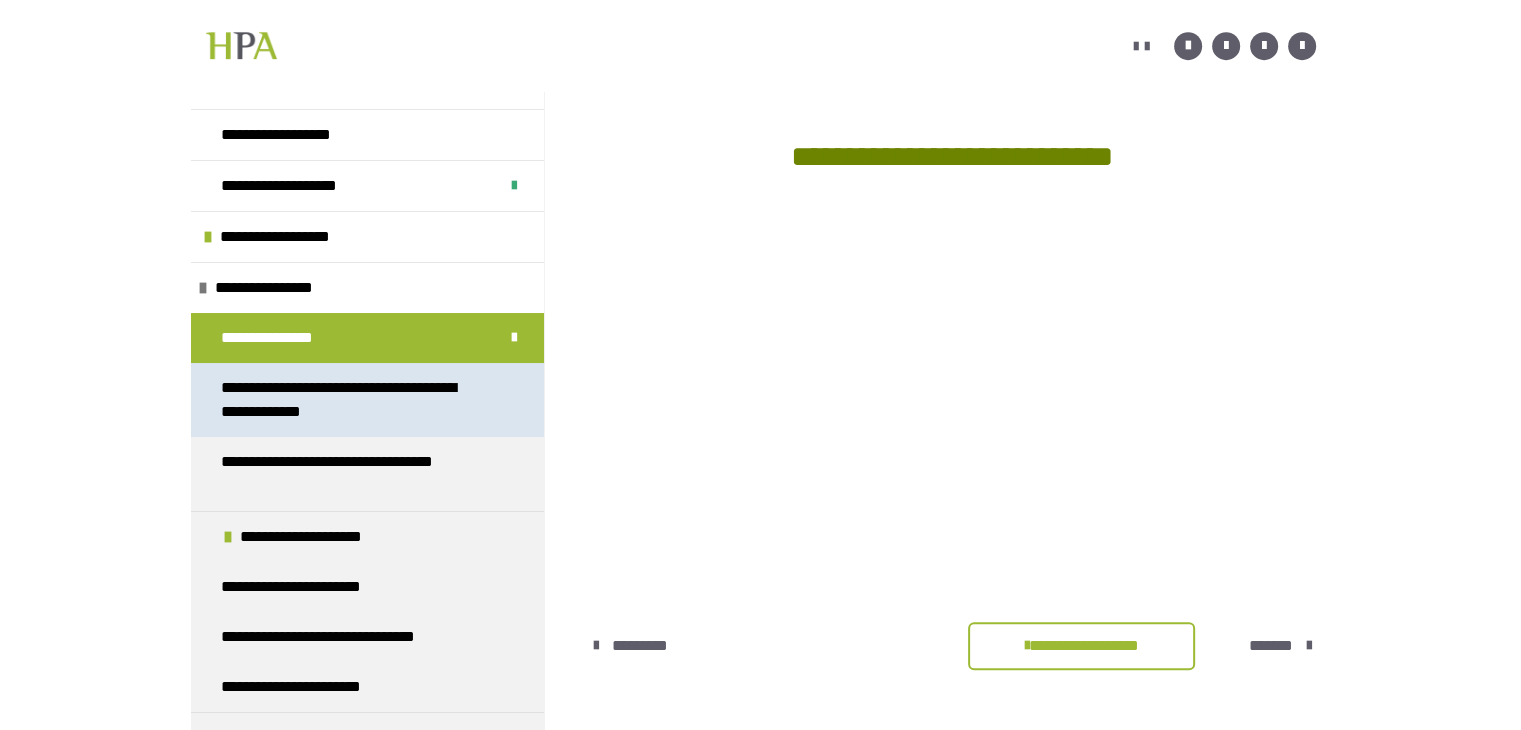 click on "**********" at bounding box center [352, 400] 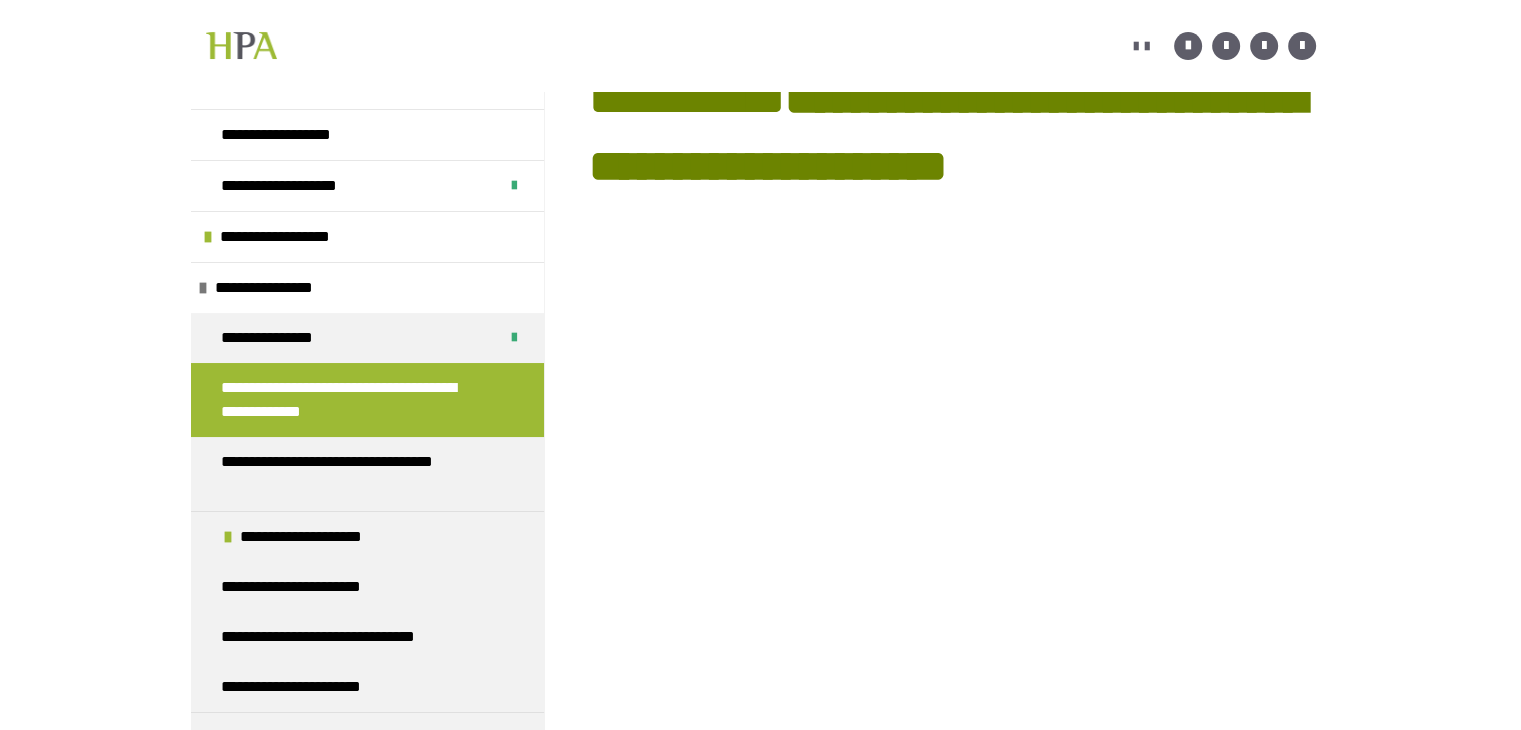 click on "**********" at bounding box center (760, 299) 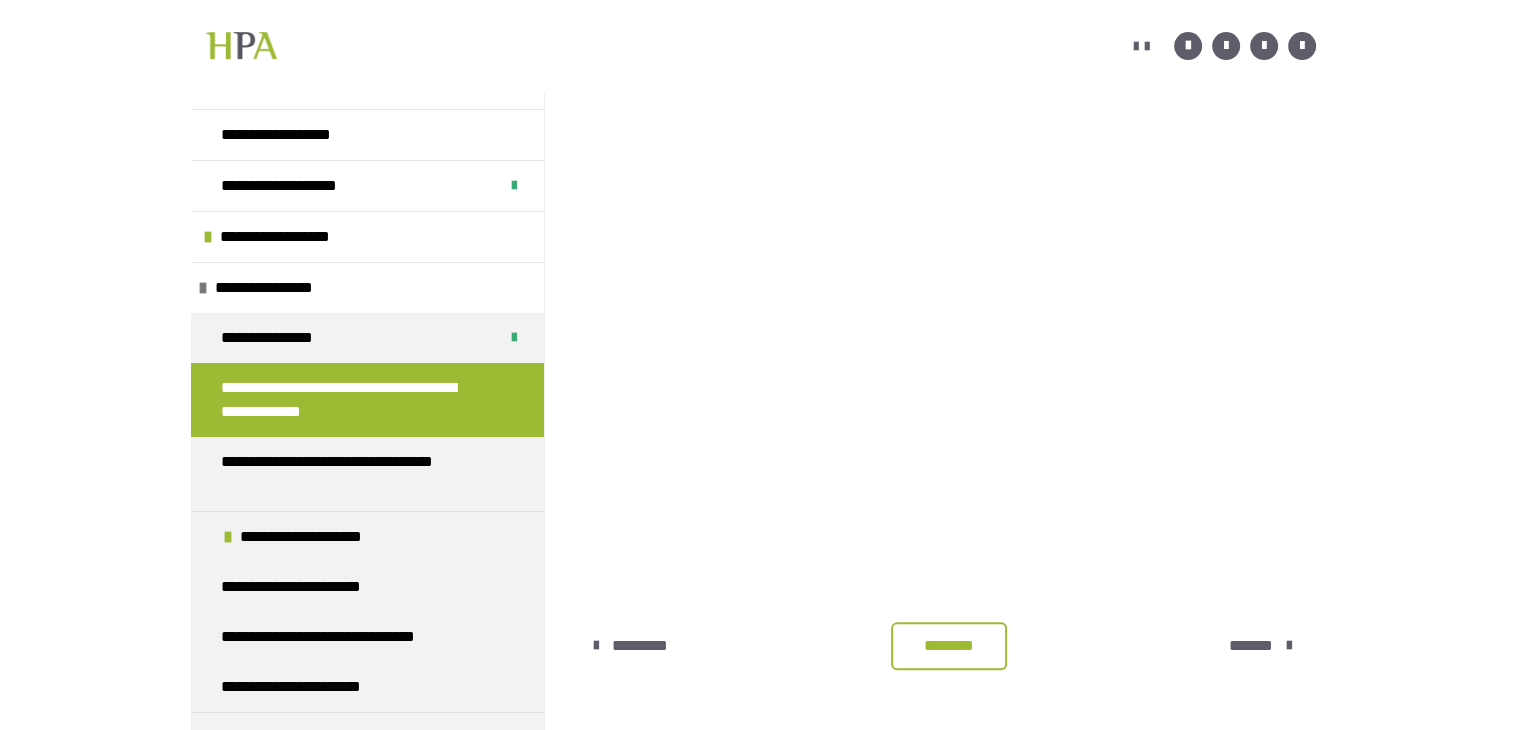 click on "********" at bounding box center [949, 646] 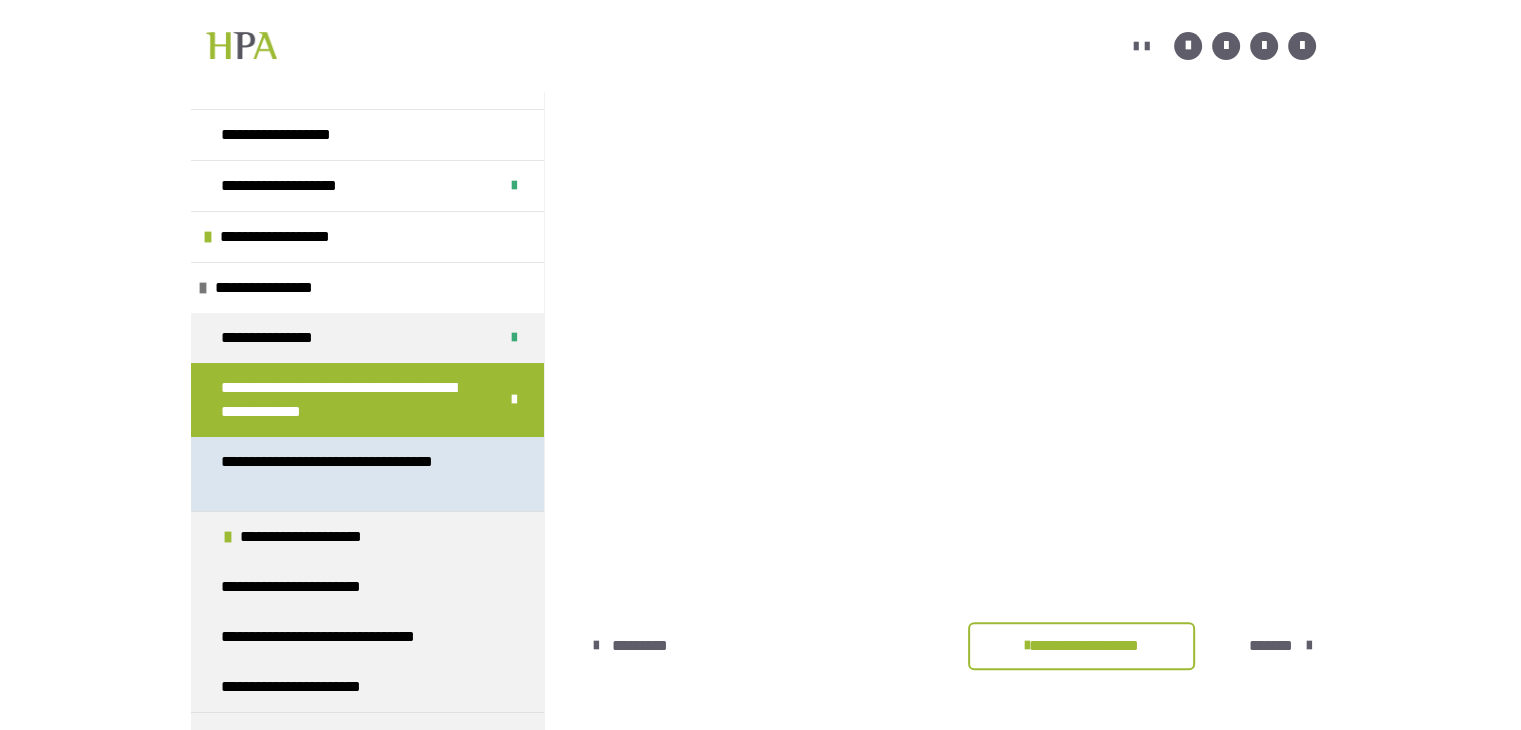 click on "**********" at bounding box center [352, 474] 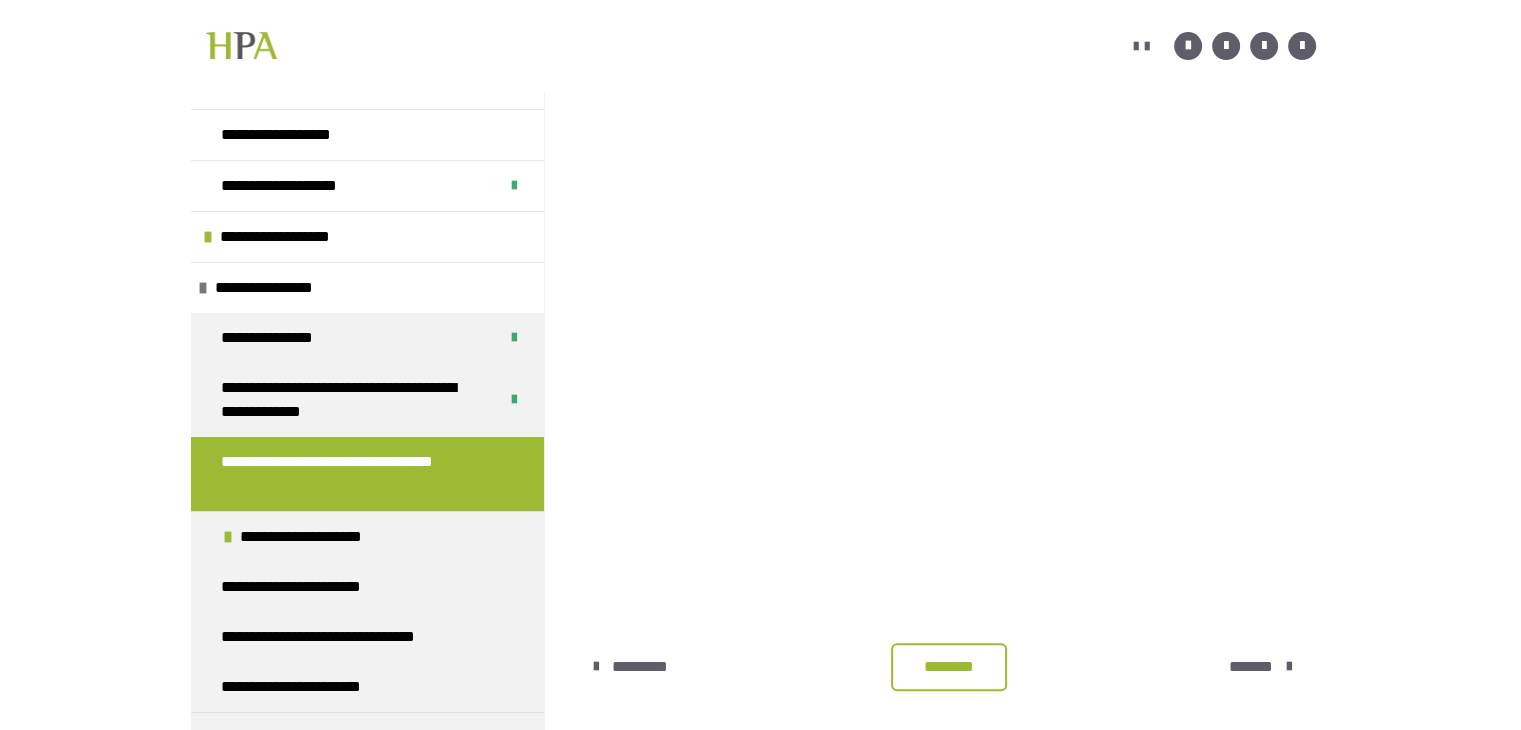 scroll, scrollTop: 490, scrollLeft: 0, axis: vertical 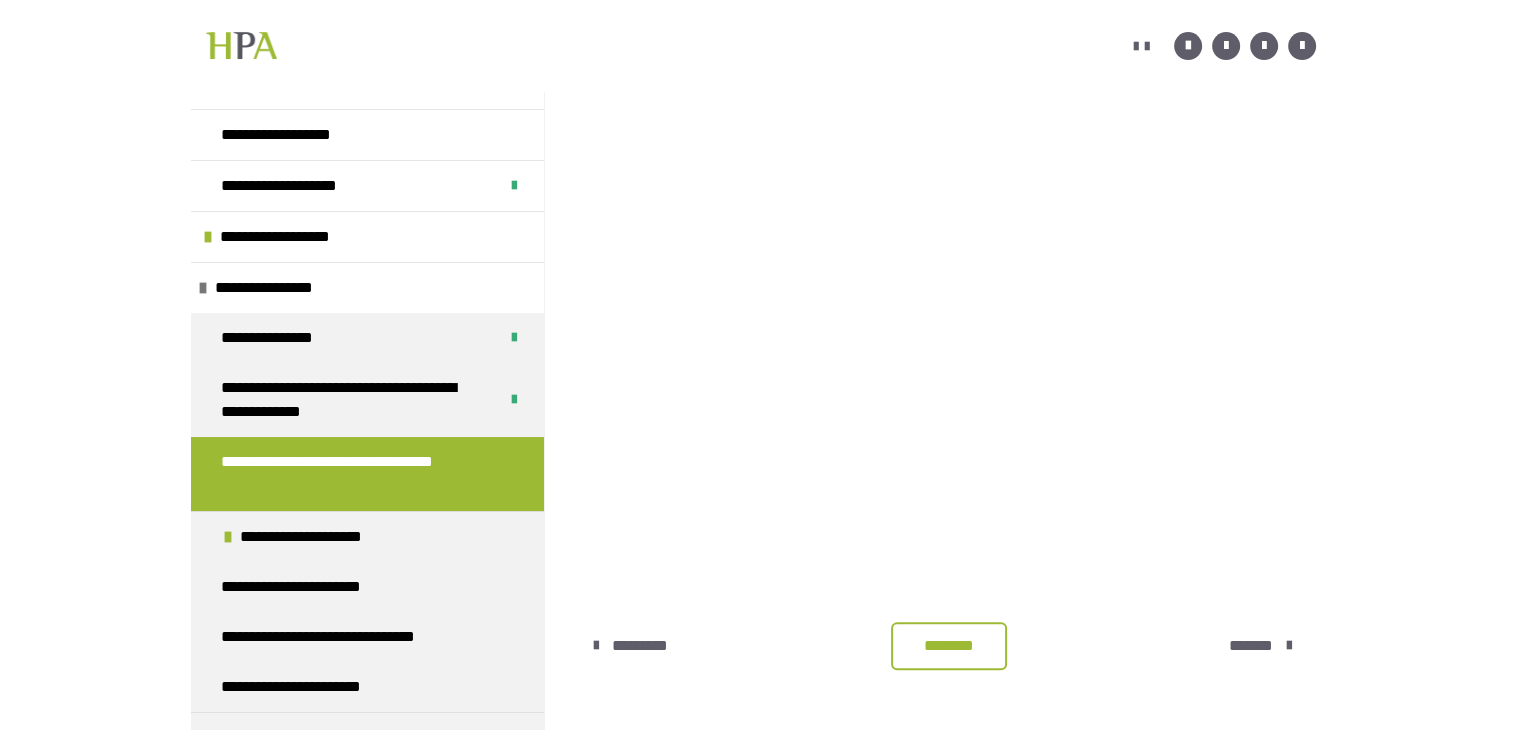 click on "********" at bounding box center [949, 646] 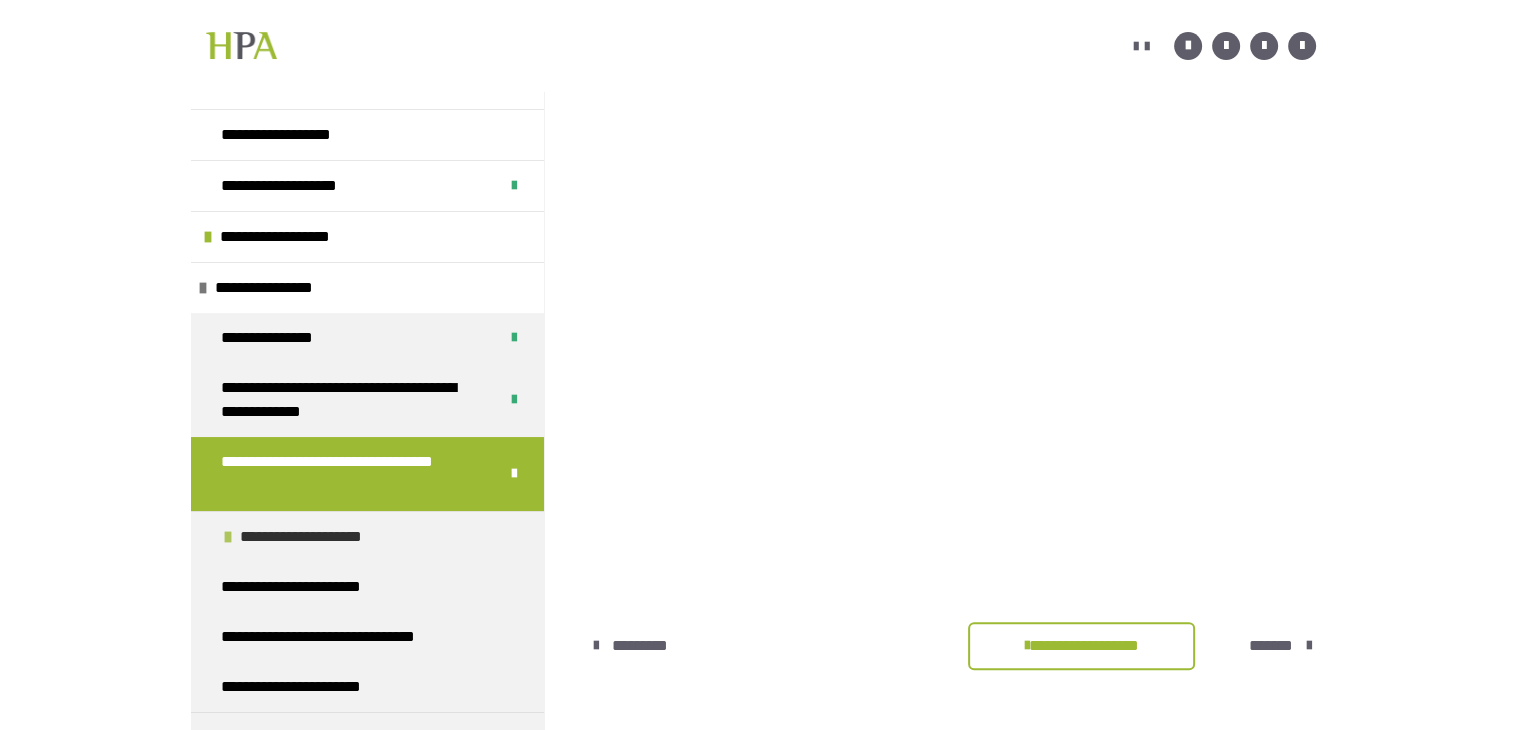 click on "**********" at bounding box center (326, 537) 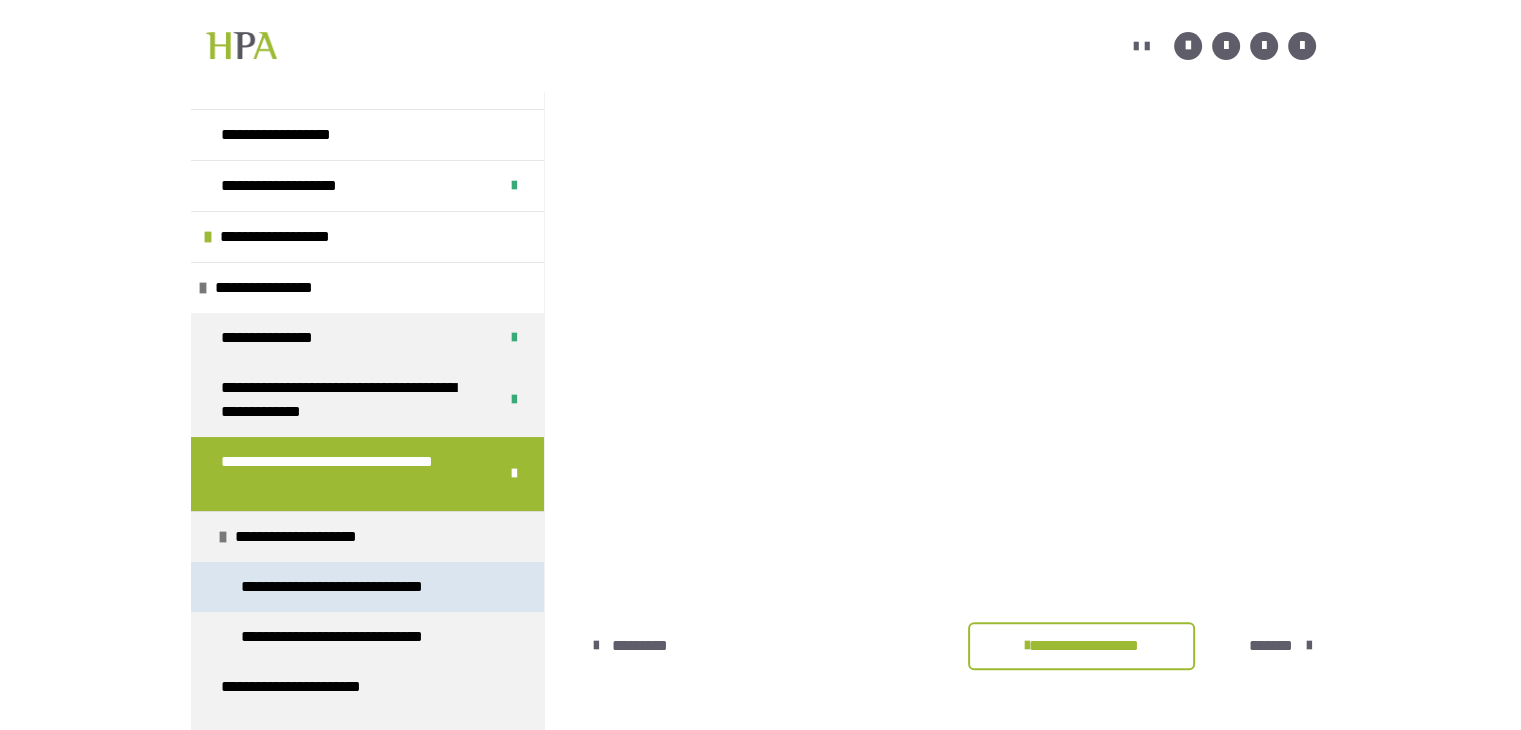 click on "**********" at bounding box center (357, 587) 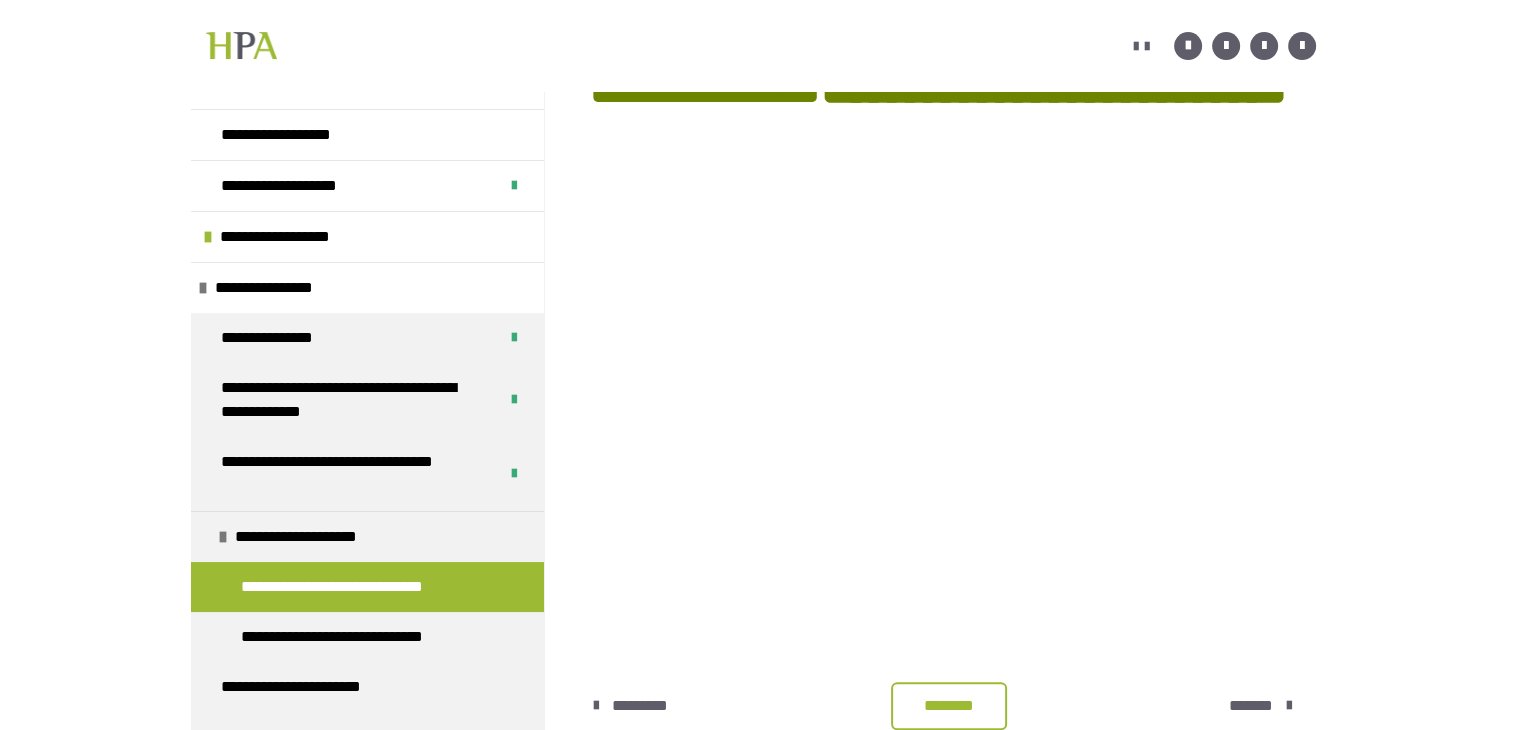 scroll, scrollTop: 384, scrollLeft: 0, axis: vertical 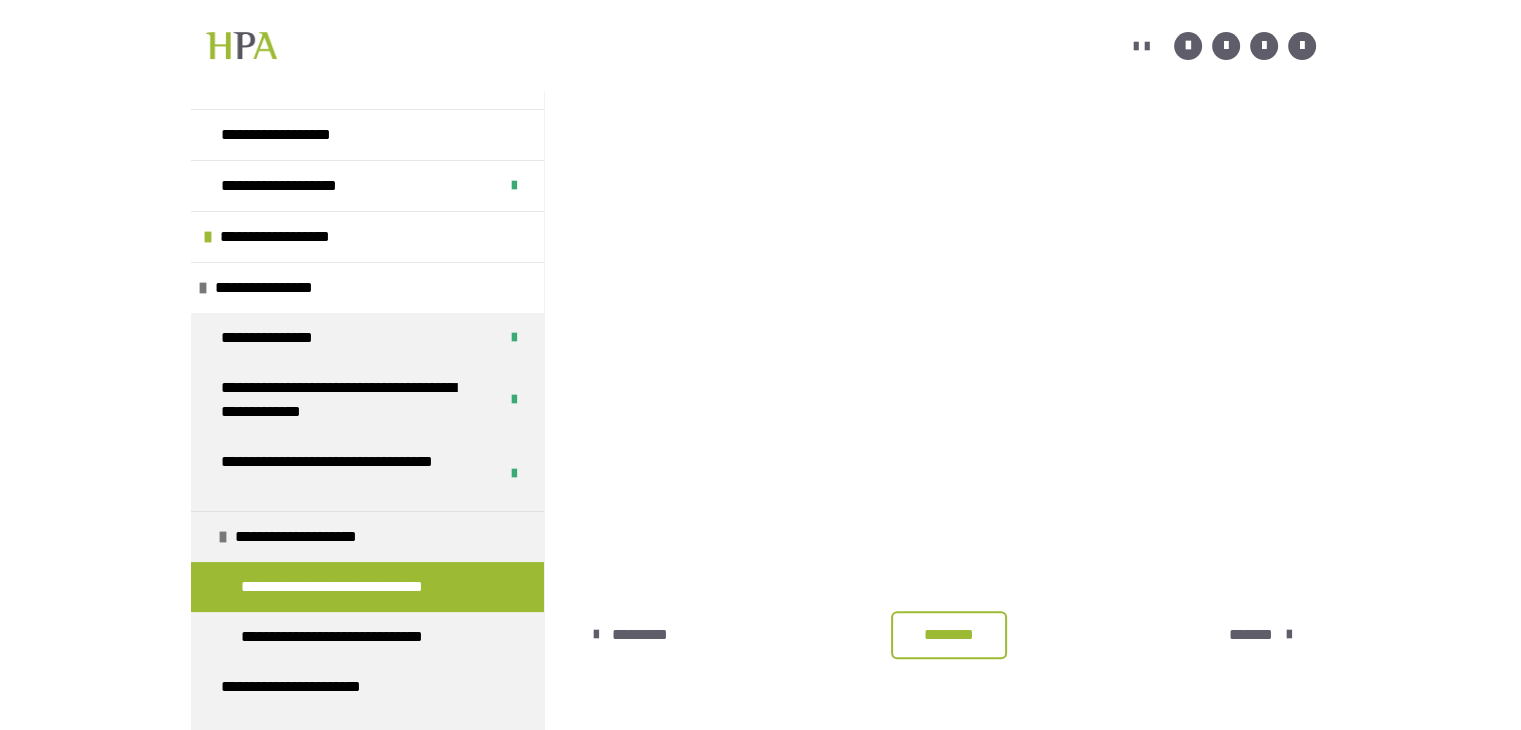 click on "********" at bounding box center [949, 635] 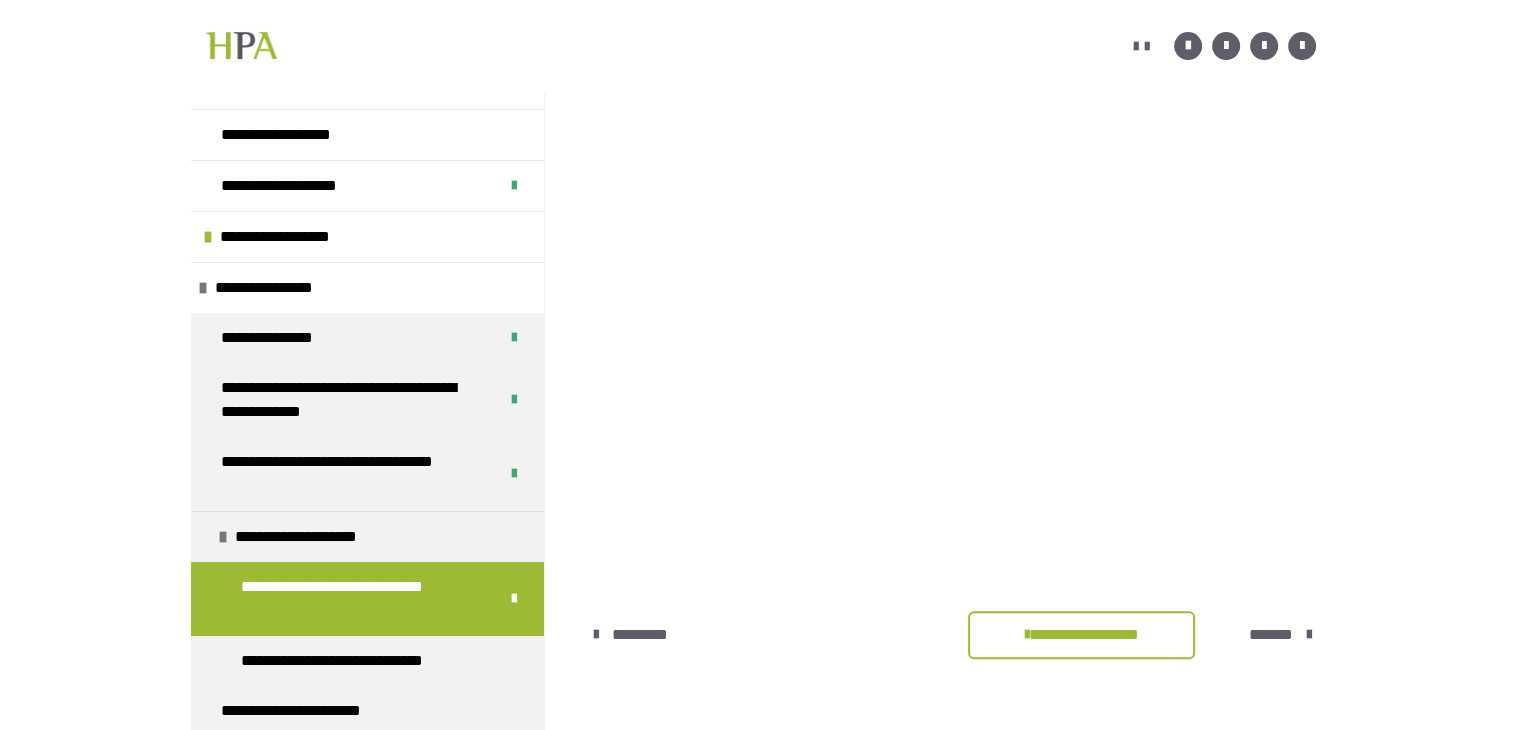 click on "**********" at bounding box center (952, 635) 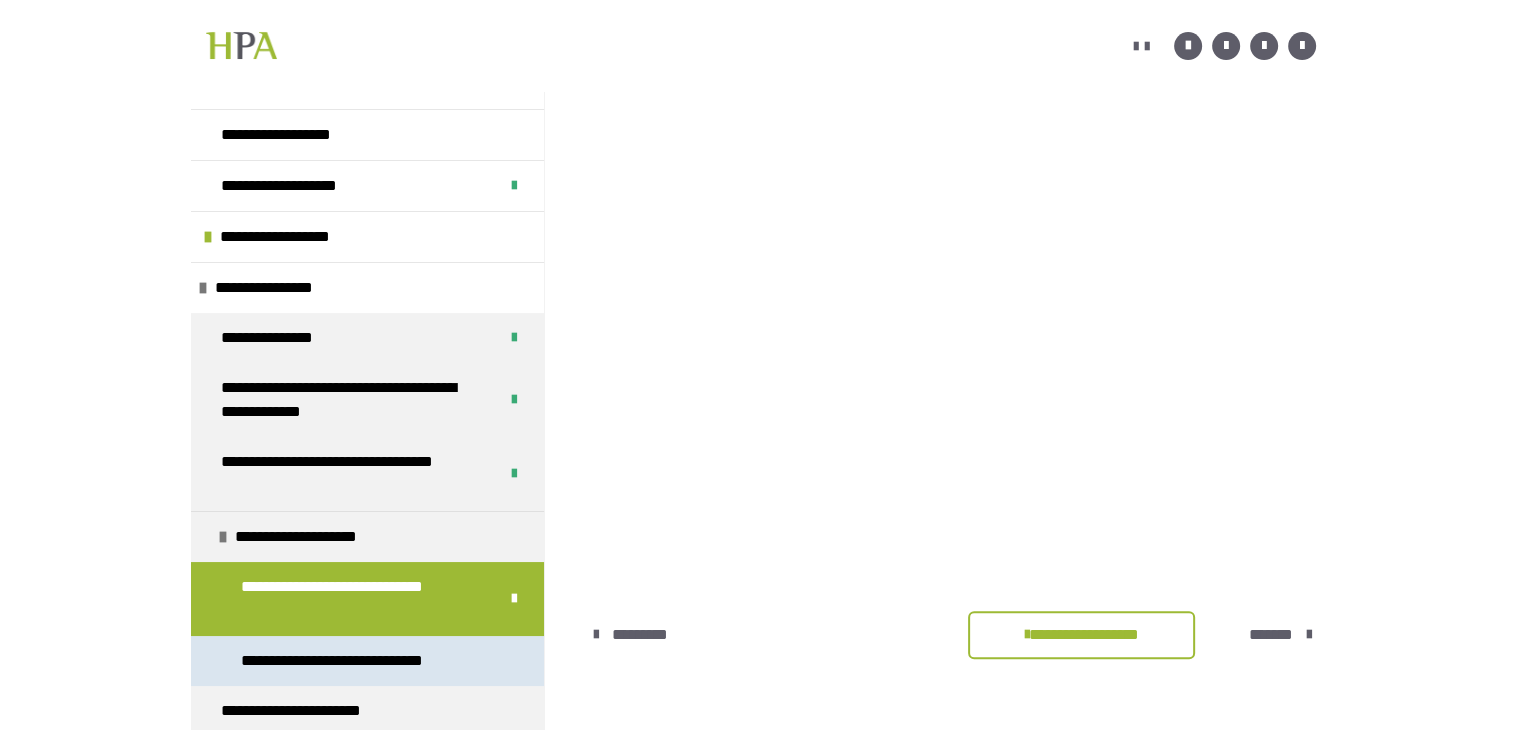 click on "**********" at bounding box center (360, 661) 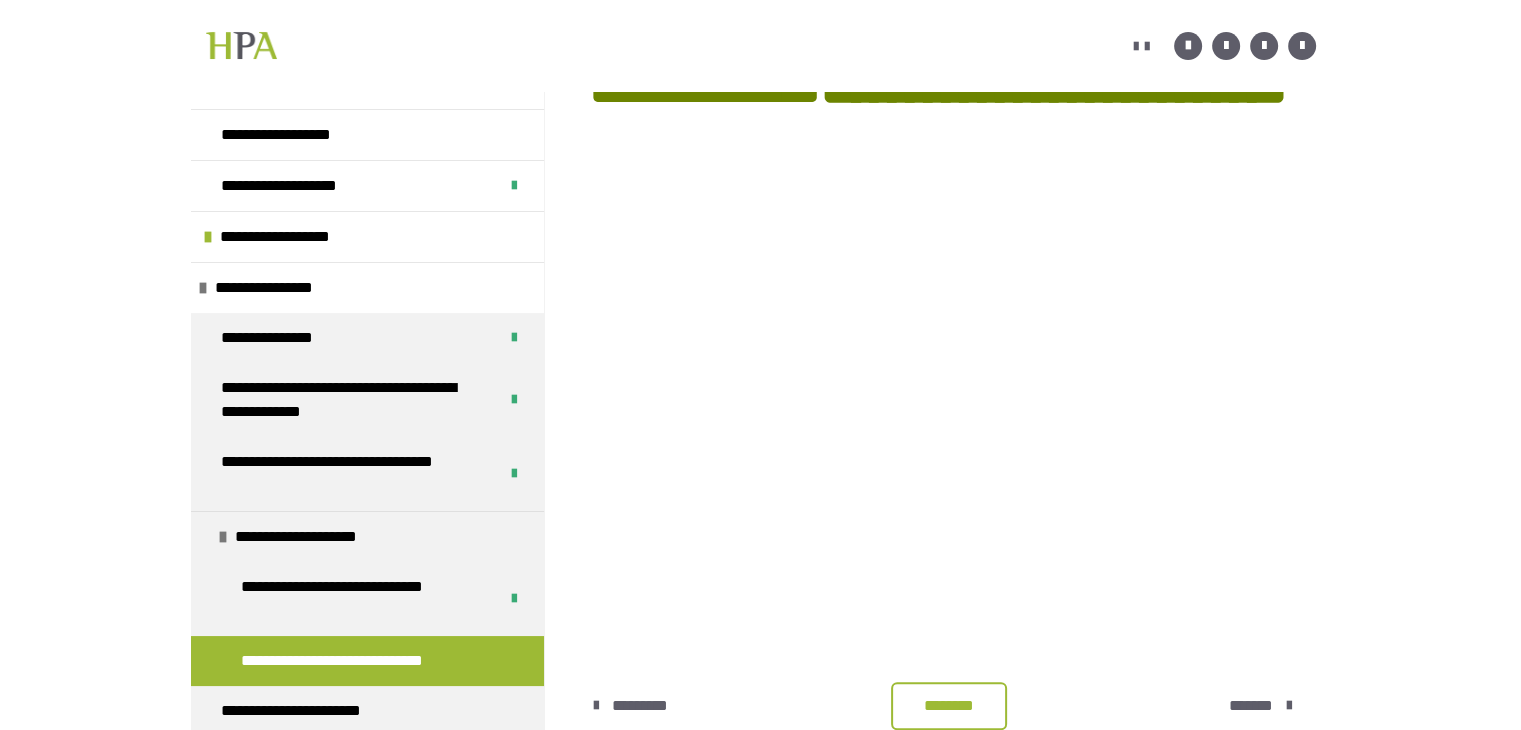 scroll, scrollTop: 490, scrollLeft: 0, axis: vertical 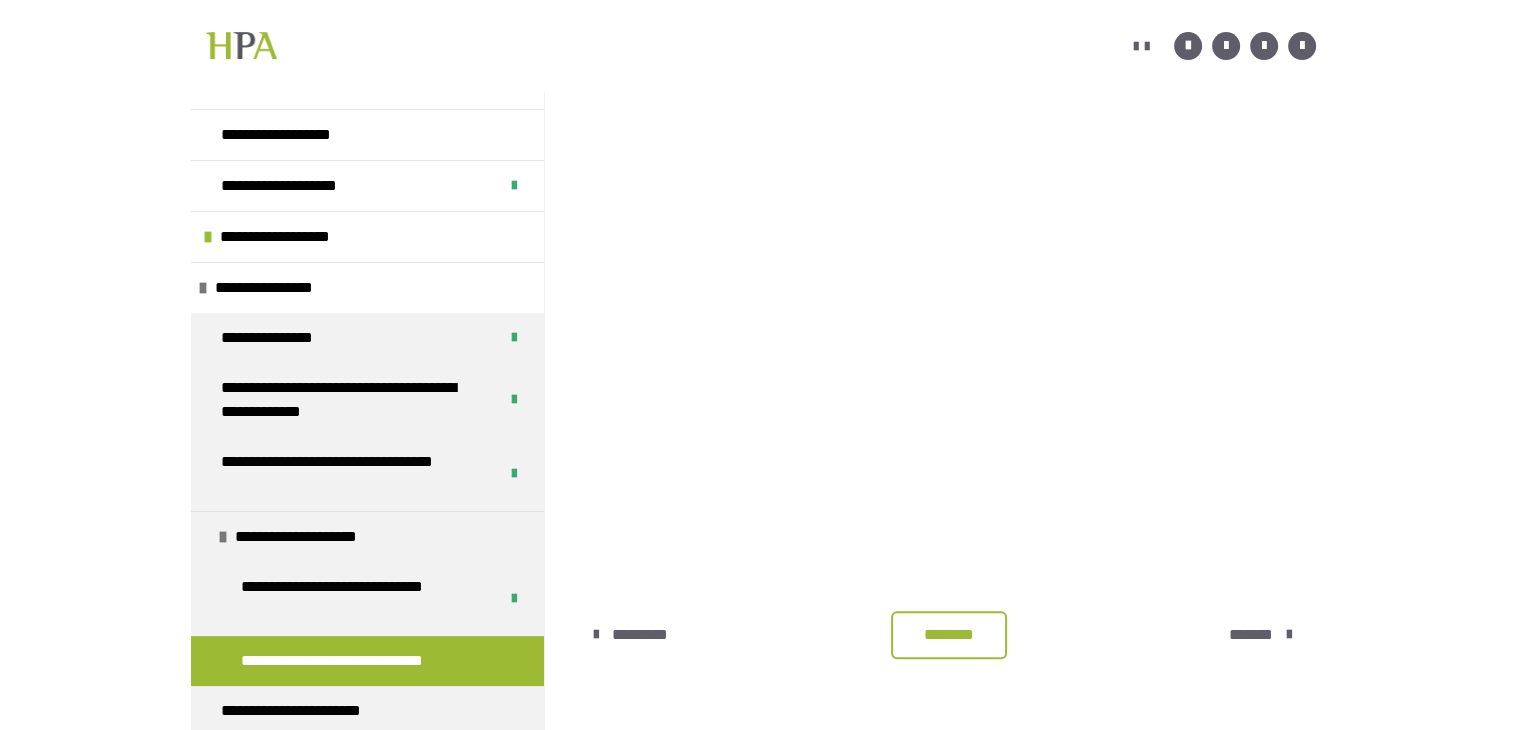 click on "********" at bounding box center [949, 635] 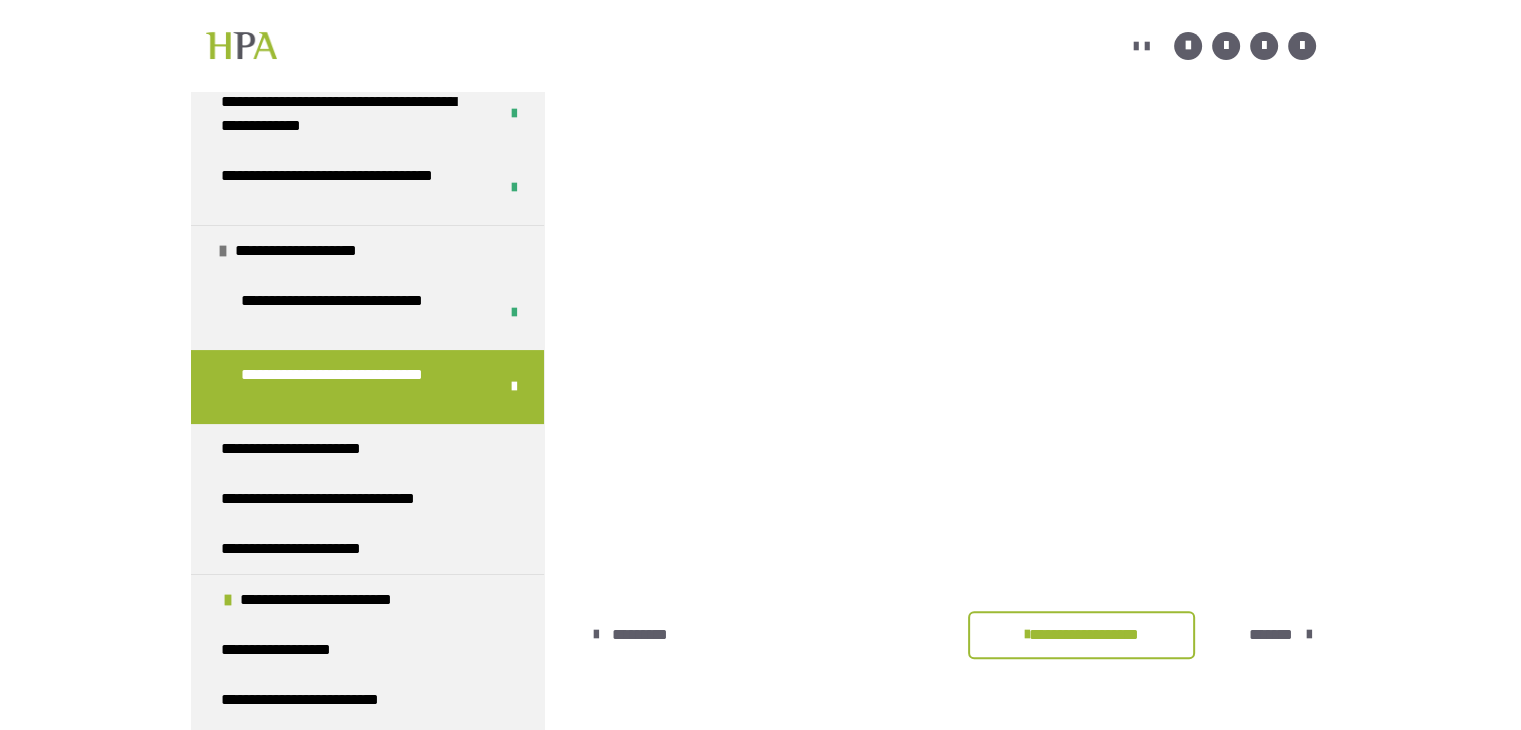 scroll, scrollTop: 288, scrollLeft: 0, axis: vertical 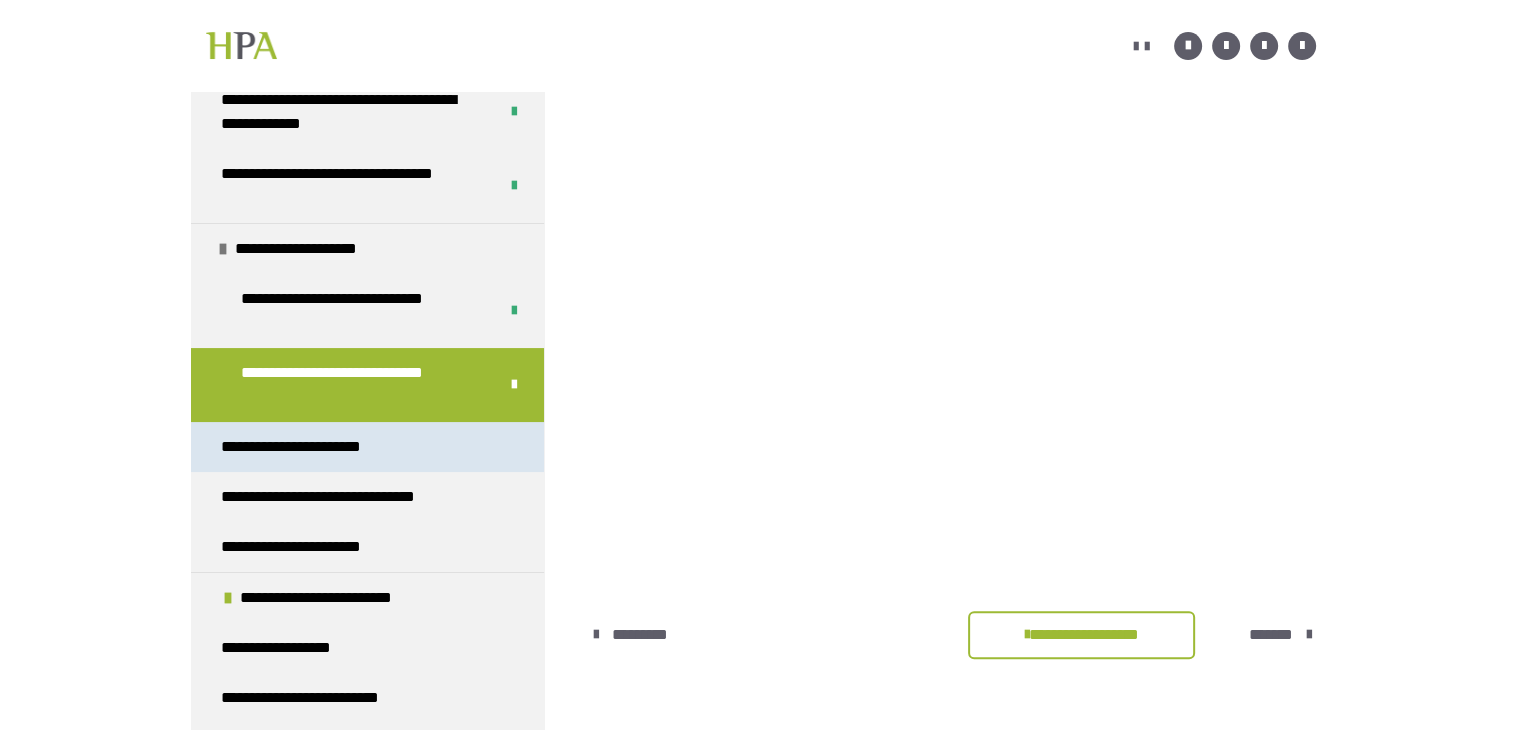 click on "**********" at bounding box center [315, 447] 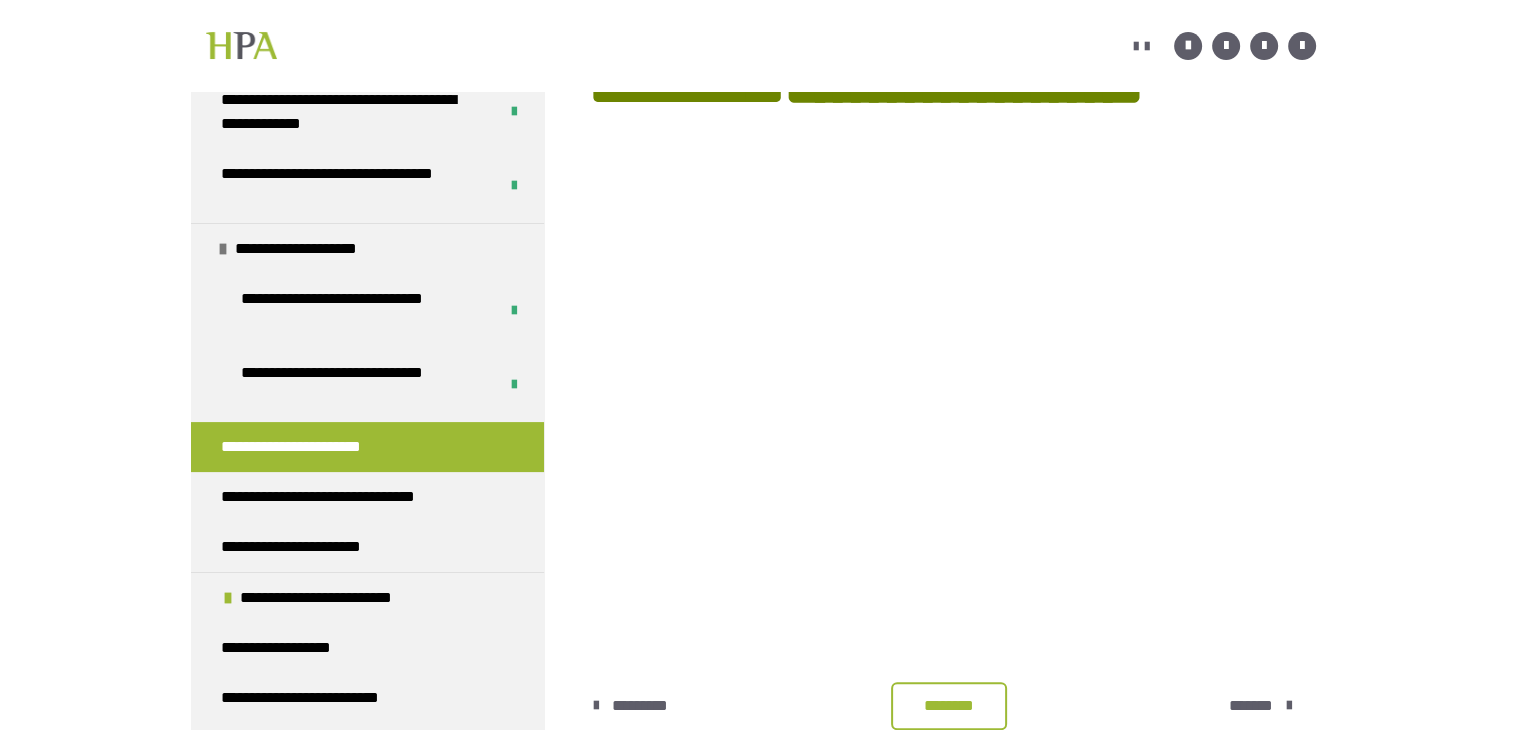 scroll, scrollTop: 423, scrollLeft: 0, axis: vertical 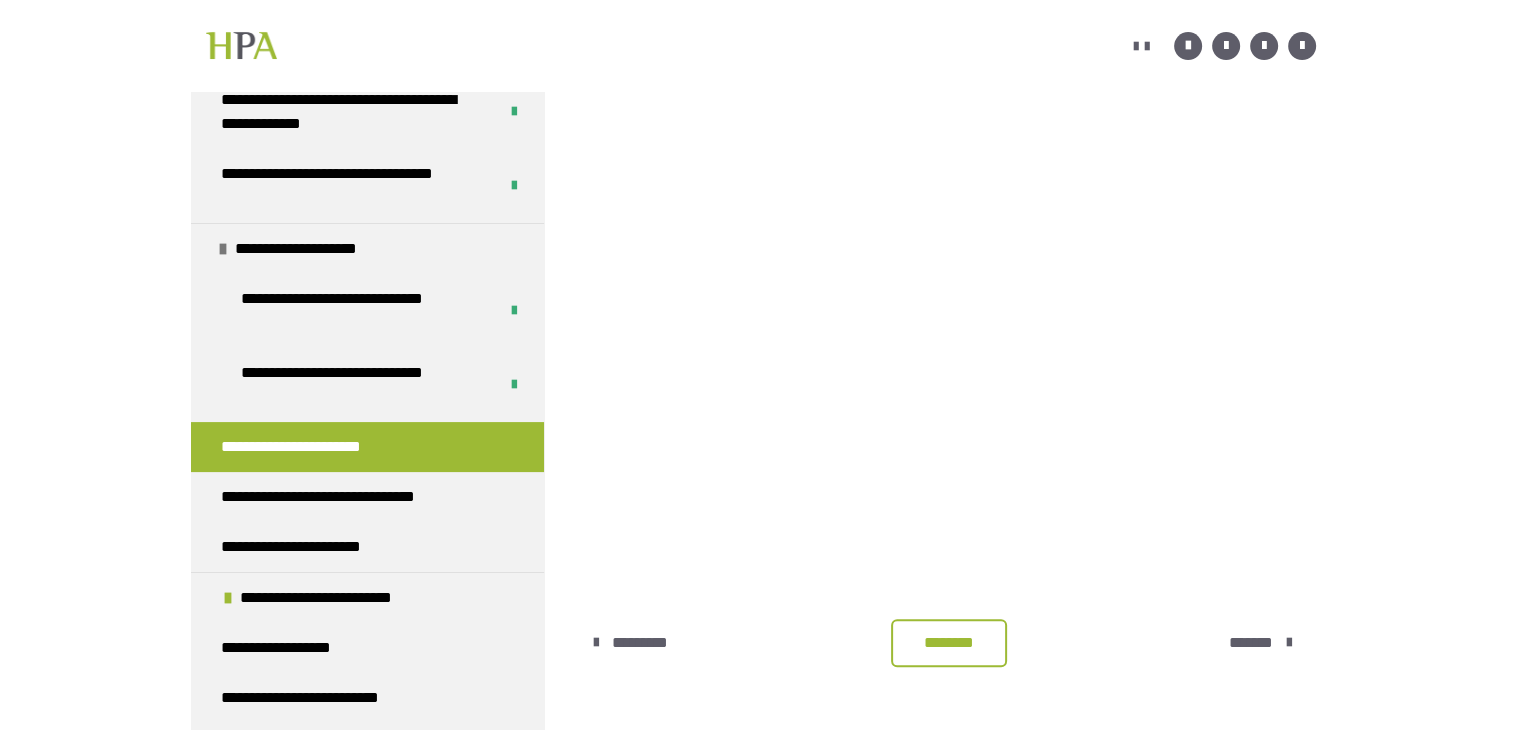 drag, startPoint x: 976, startPoint y: 475, endPoint x: 732, endPoint y: 513, distance: 246.94128 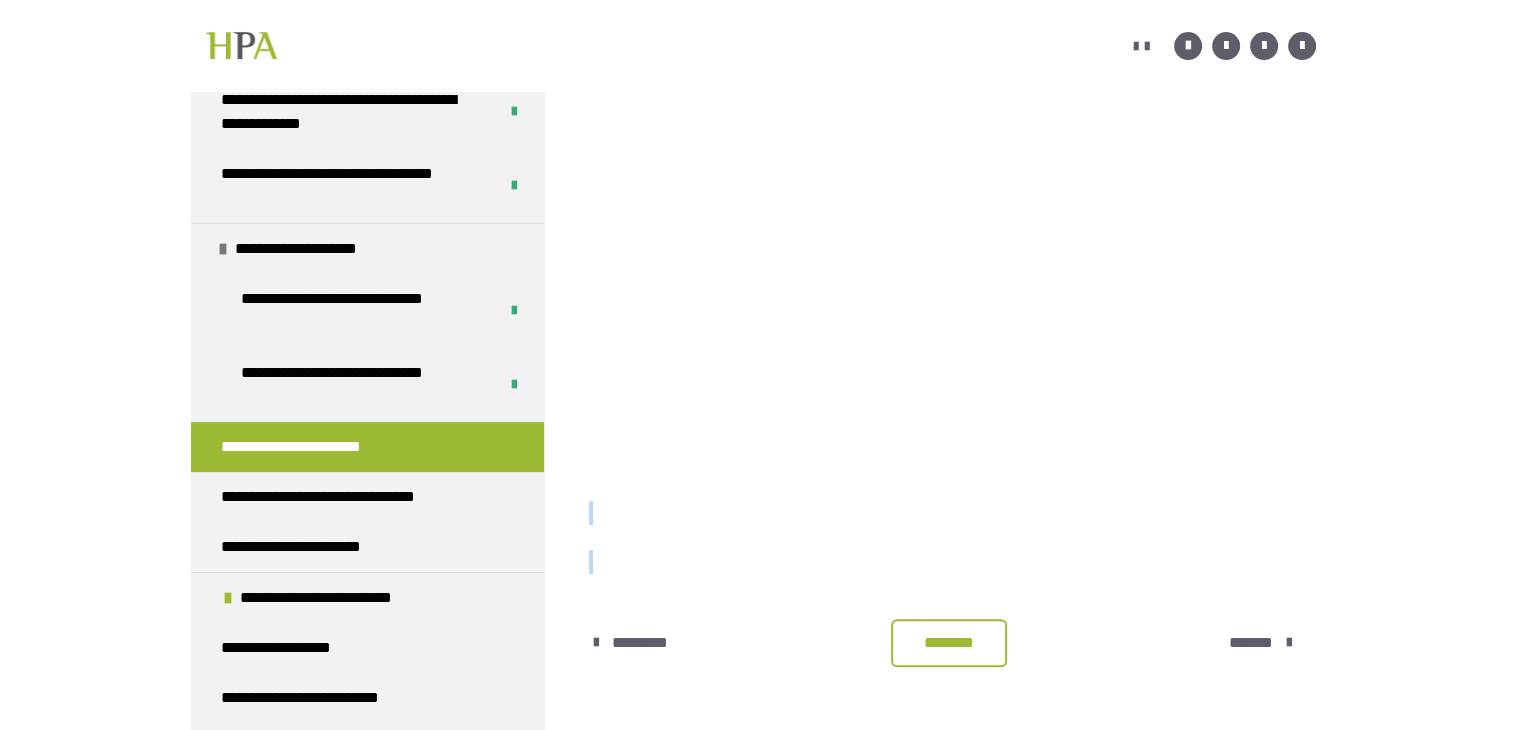 scroll, scrollTop: 420, scrollLeft: 0, axis: vertical 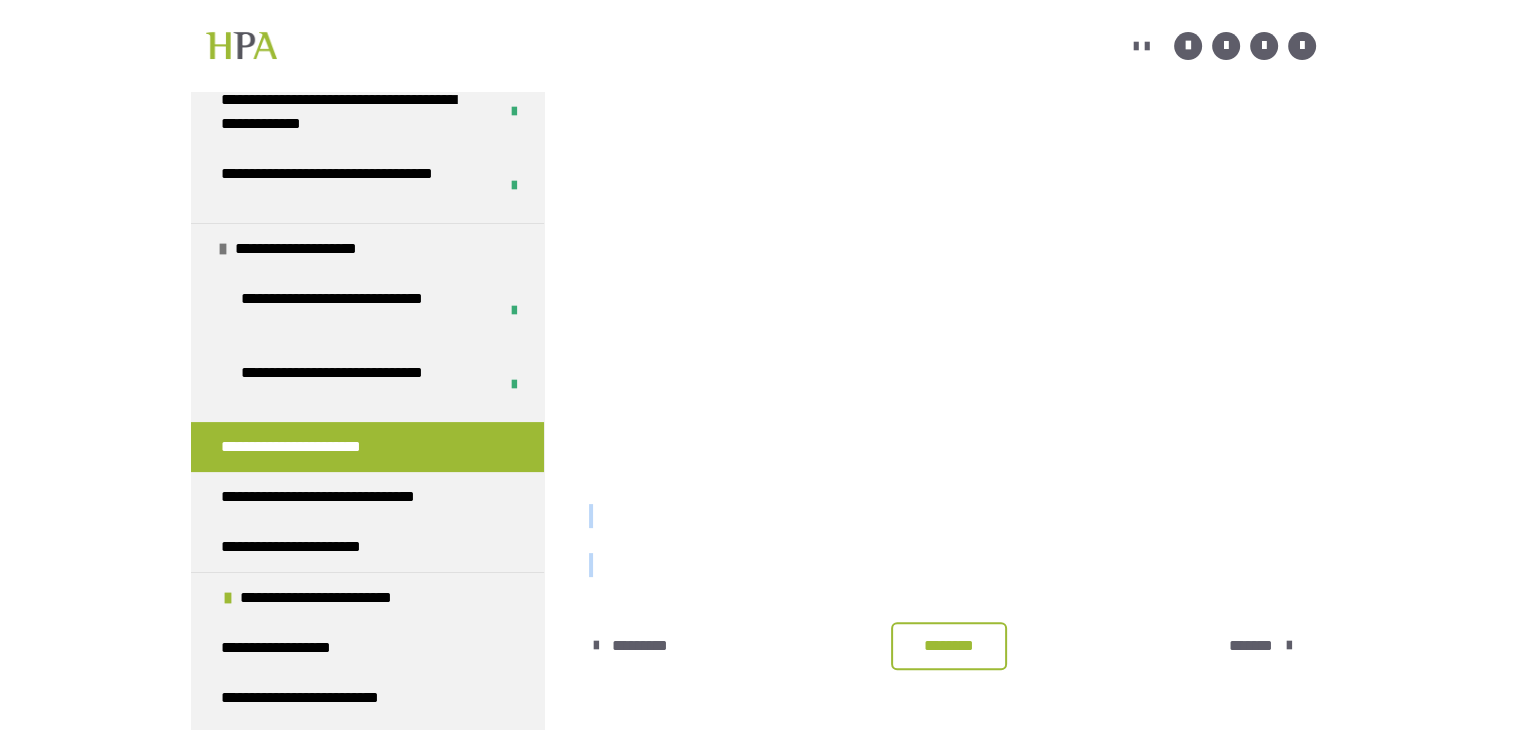 click on "********" at bounding box center (949, 646) 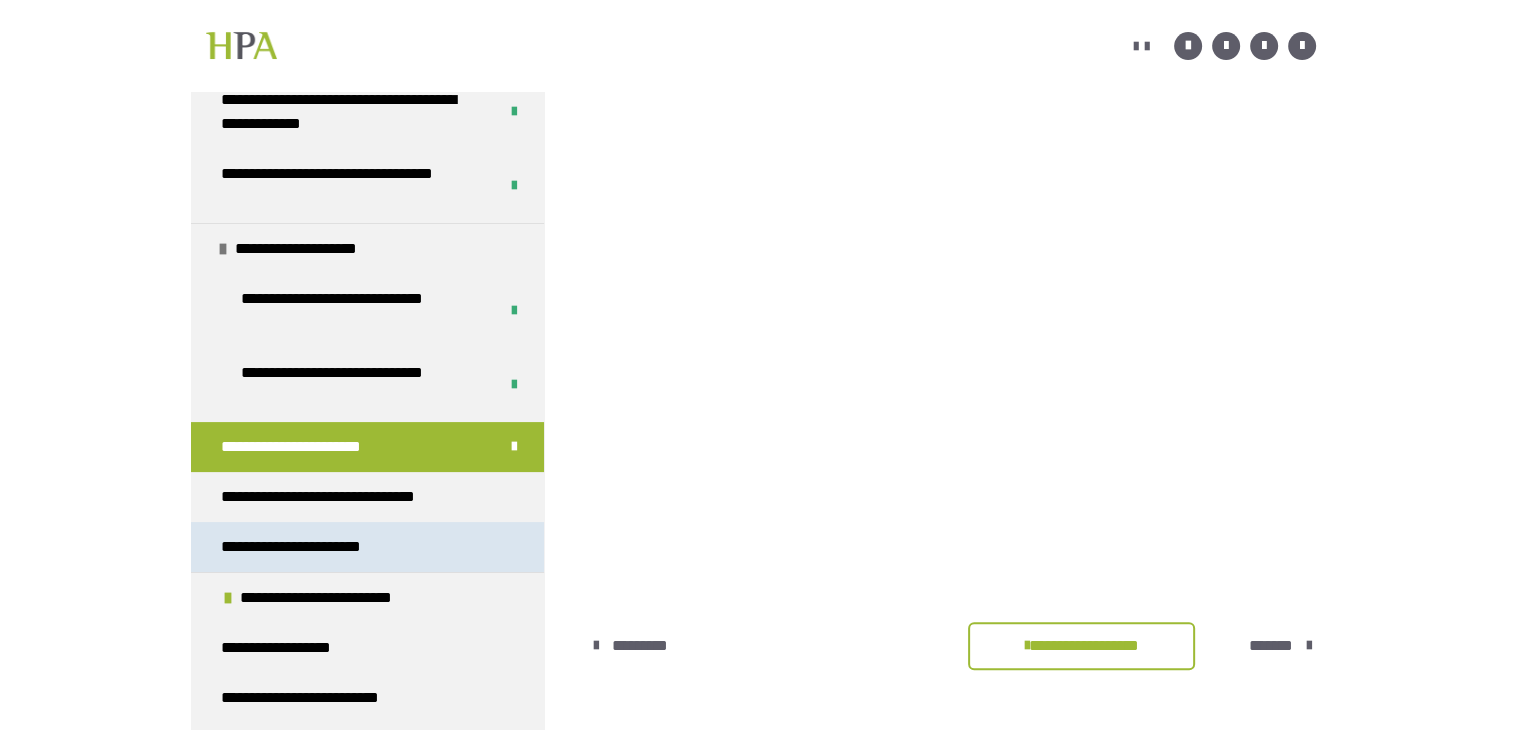click on "**********" at bounding box center (315, 547) 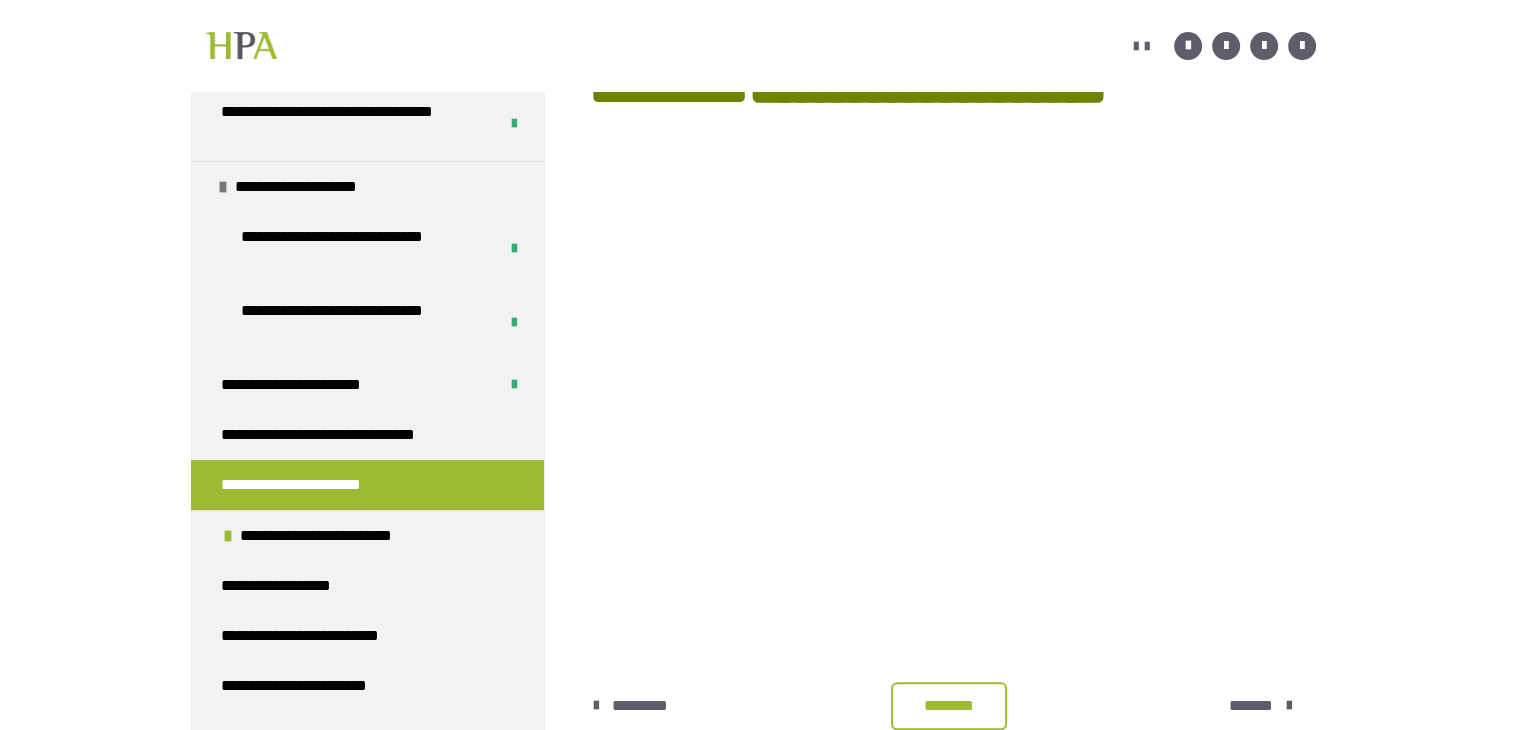 scroll, scrollTop: 356, scrollLeft: 0, axis: vertical 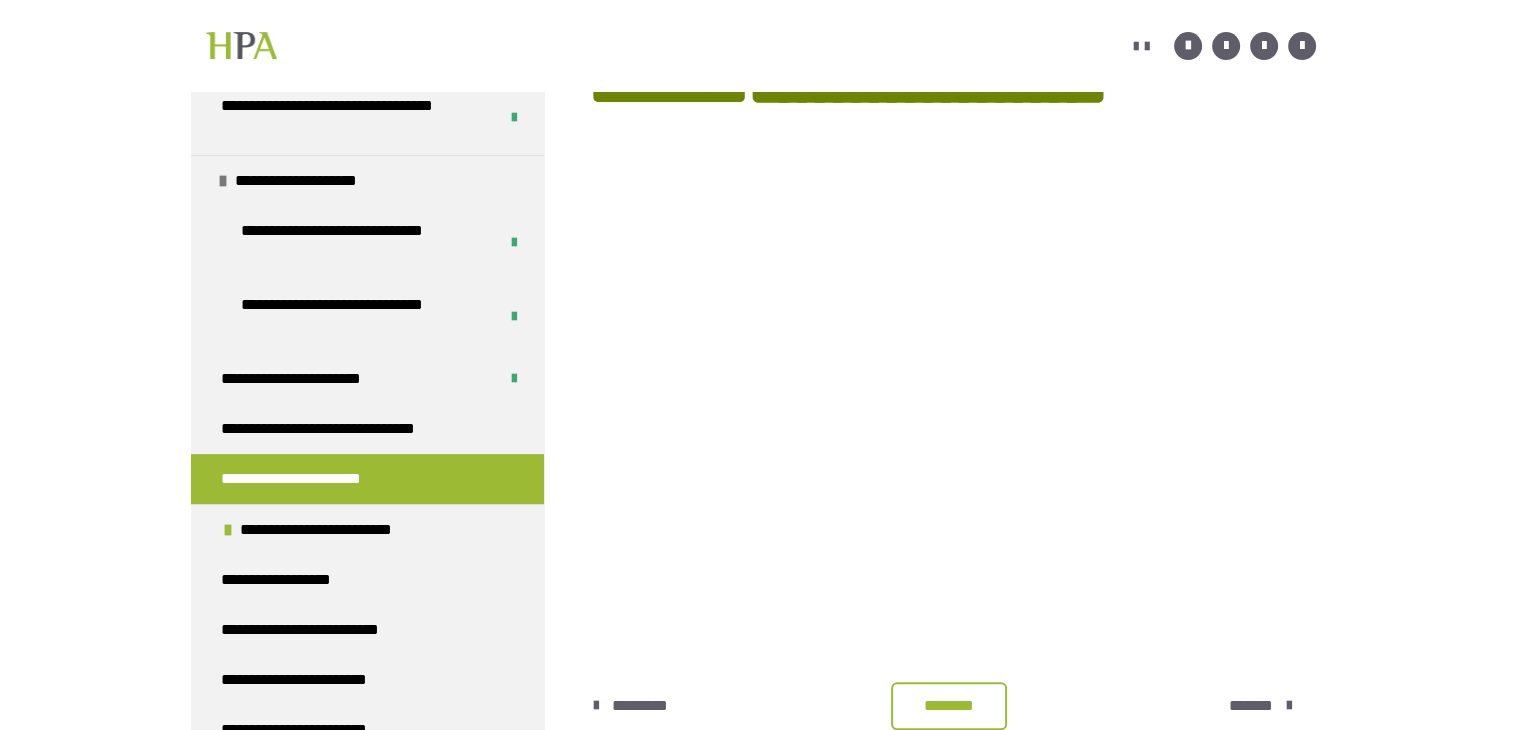 click at bounding box center (952, 556) 